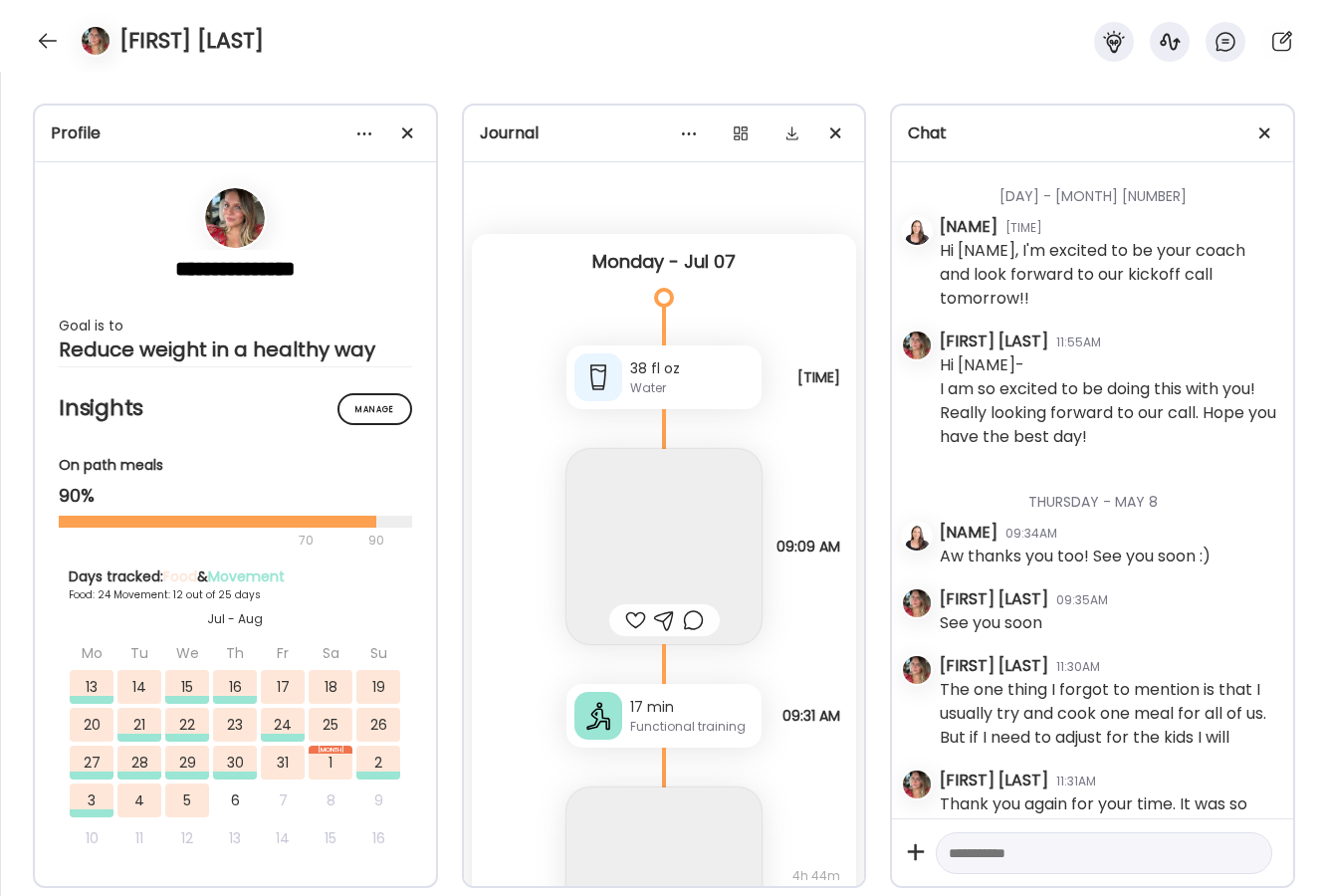scroll, scrollTop: 0, scrollLeft: 0, axis: both 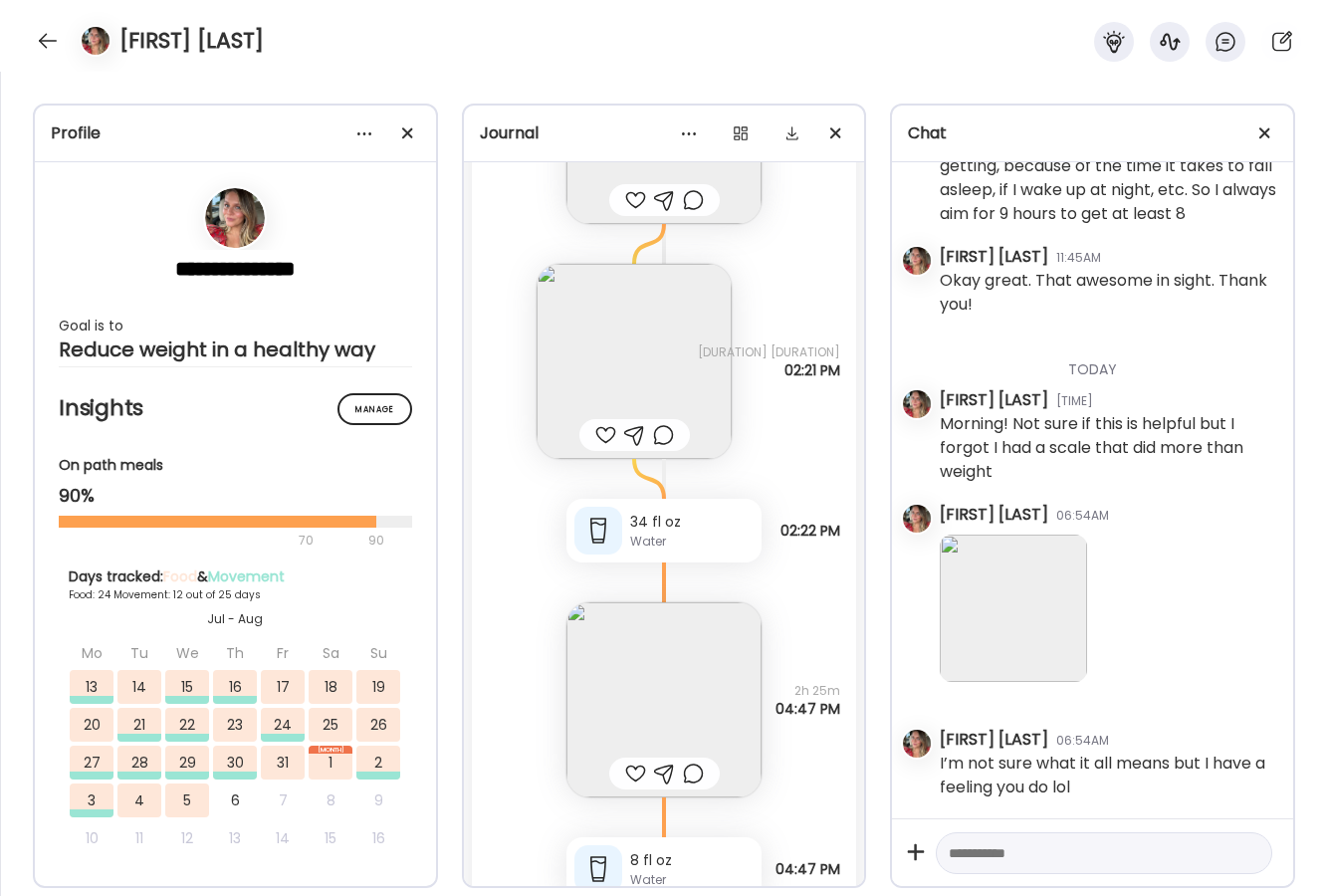 click at bounding box center (1013, 608) 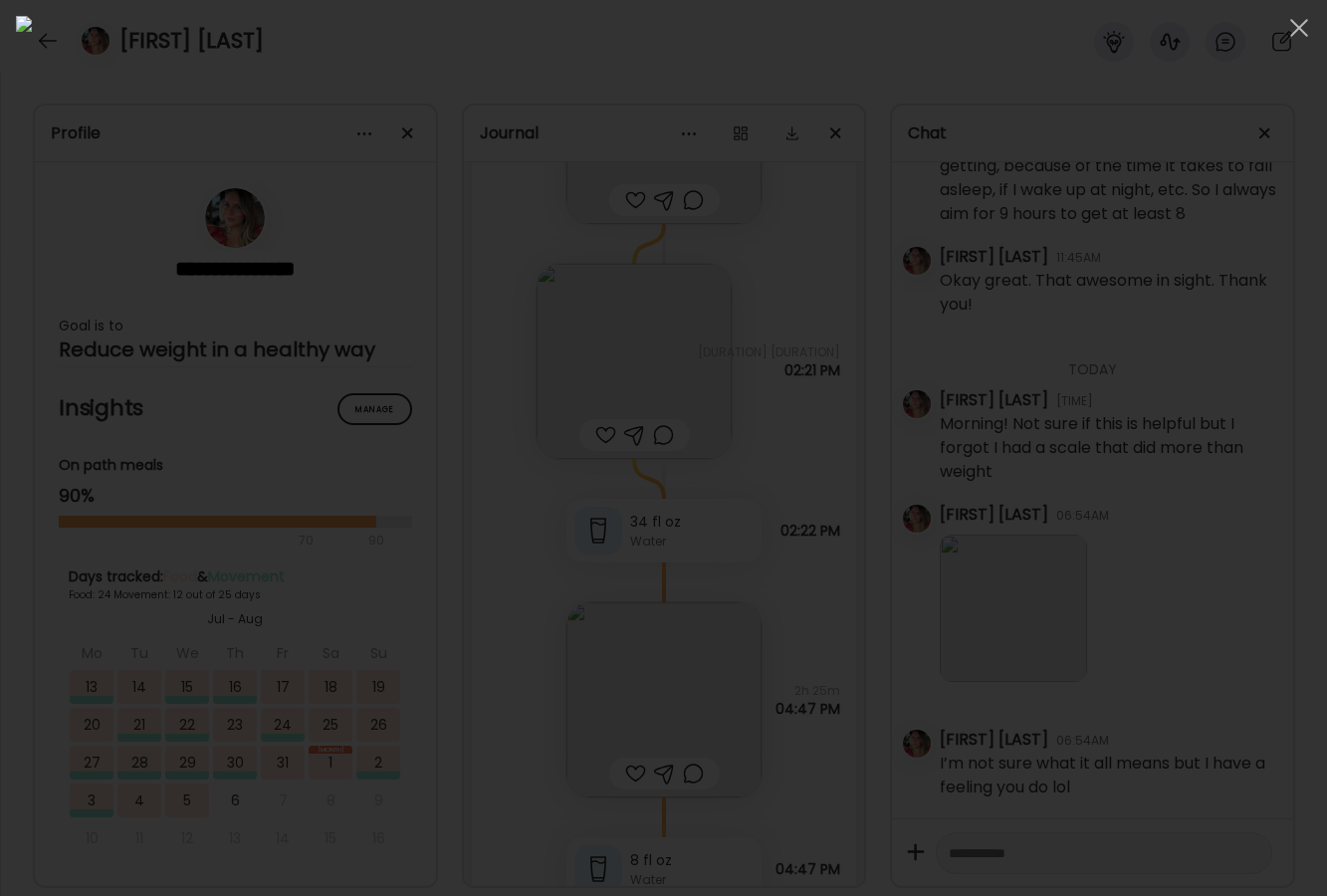 click at bounding box center (663, 448) 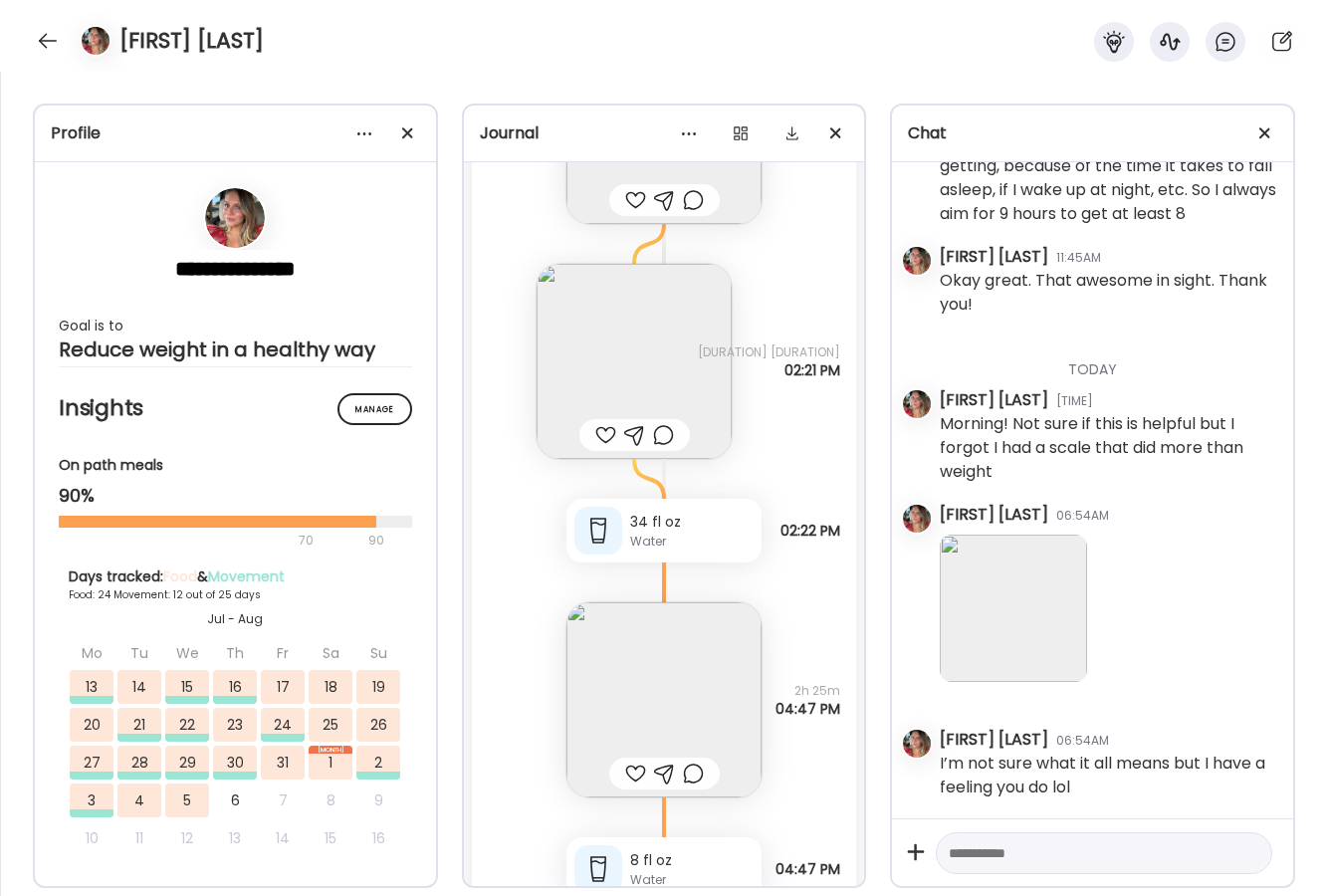 click at bounding box center (1086, 853) 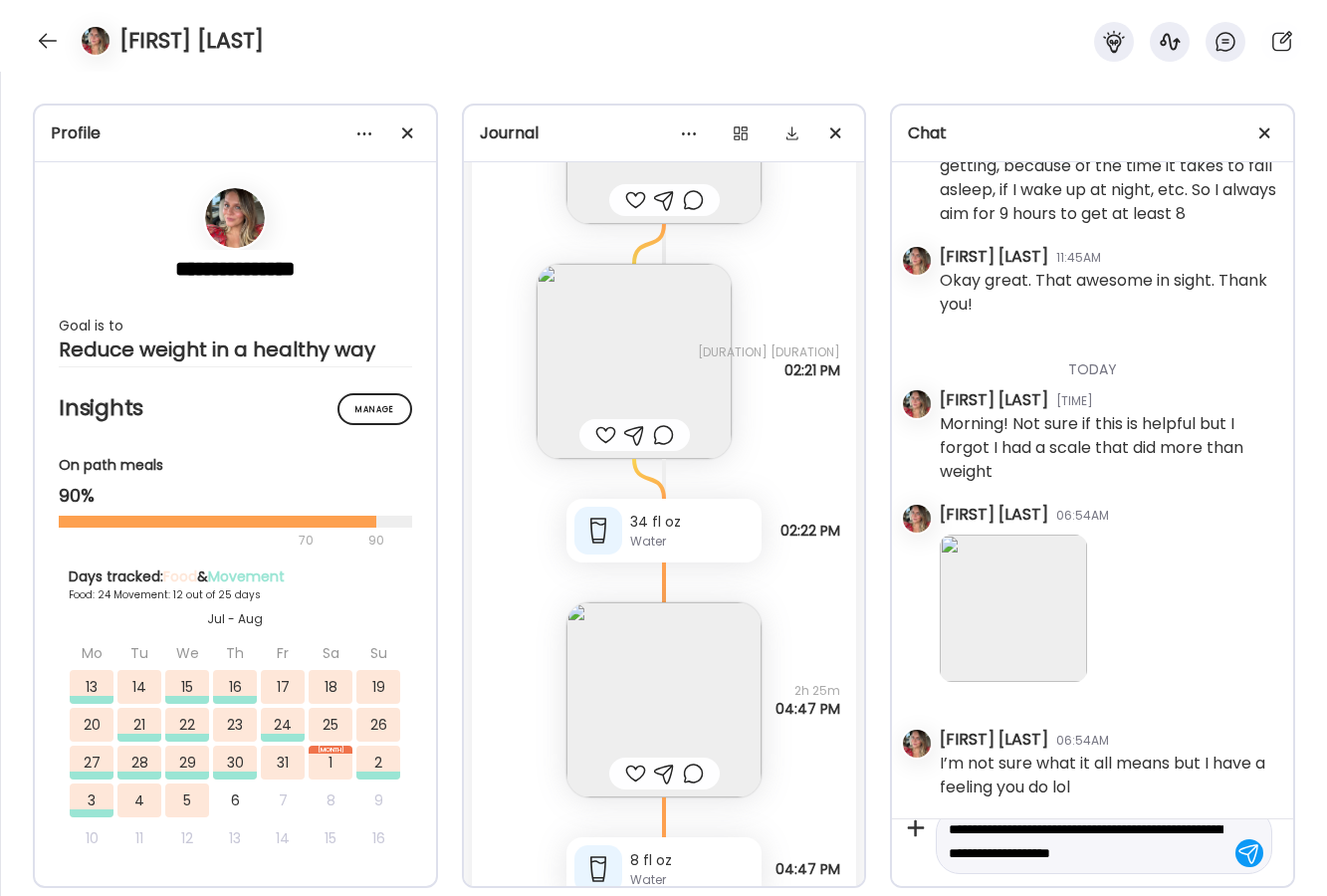 scroll, scrollTop: 47, scrollLeft: 0, axis: vertical 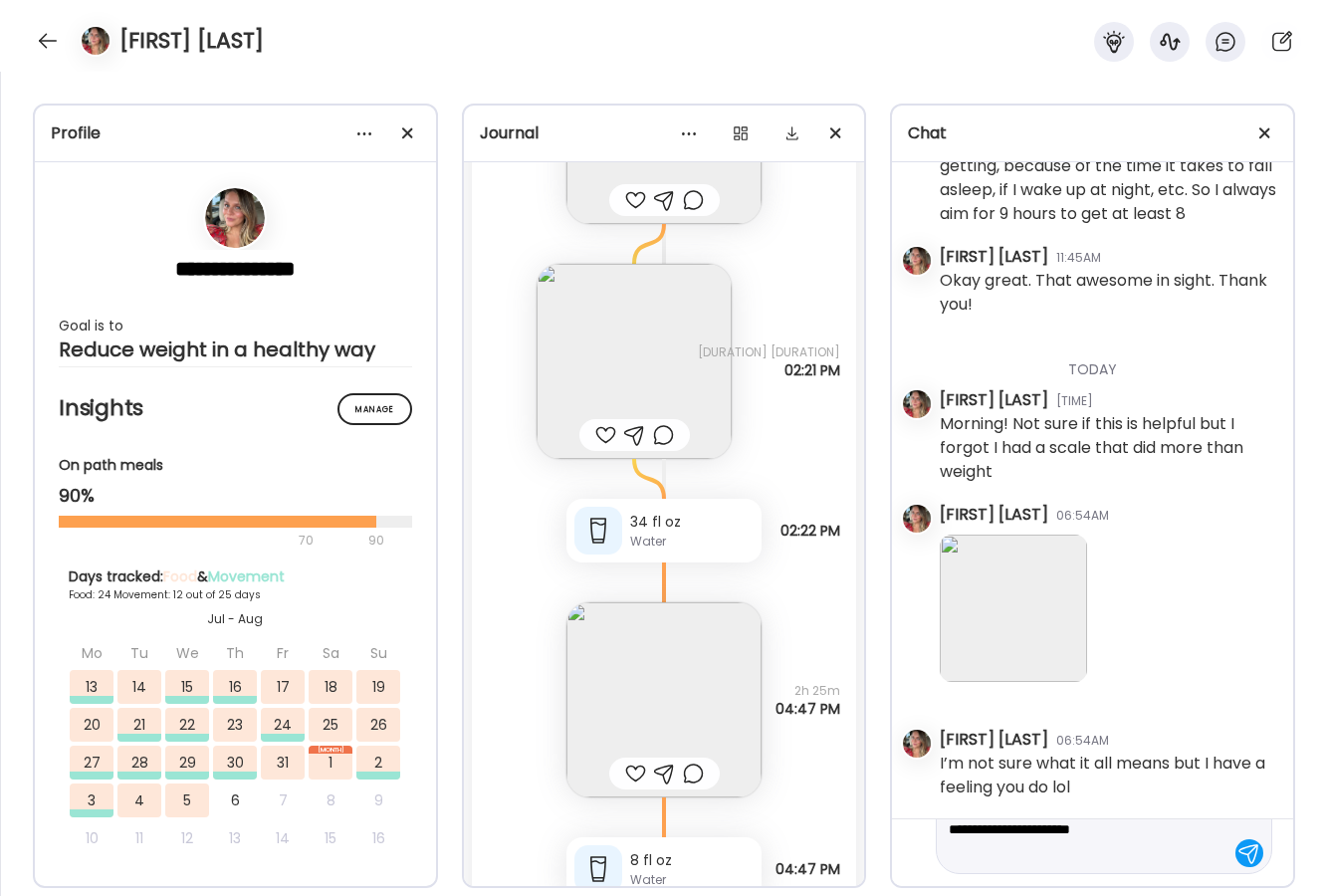 click on "**********" at bounding box center [1086, 829] 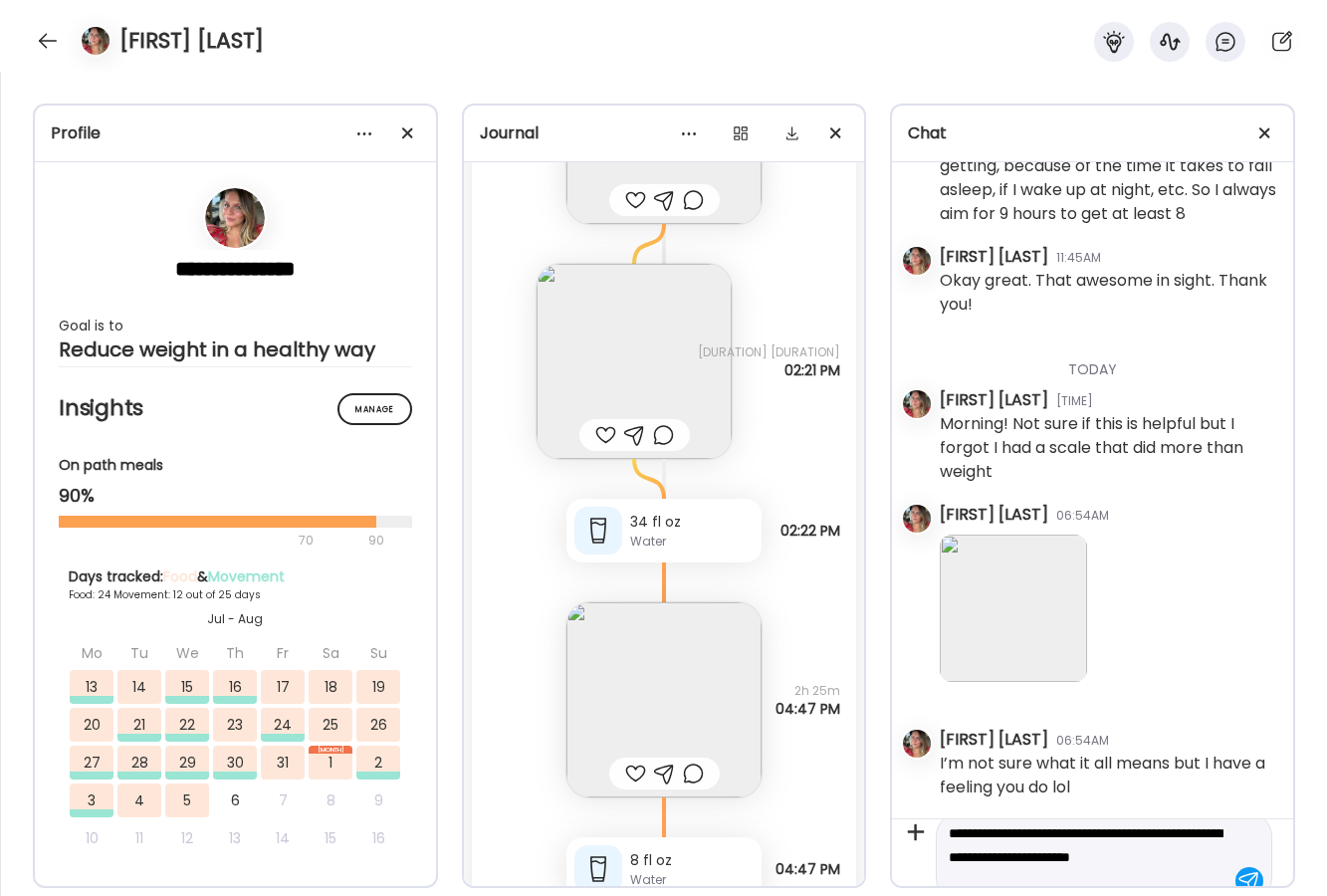 scroll, scrollTop: 18, scrollLeft: 0, axis: vertical 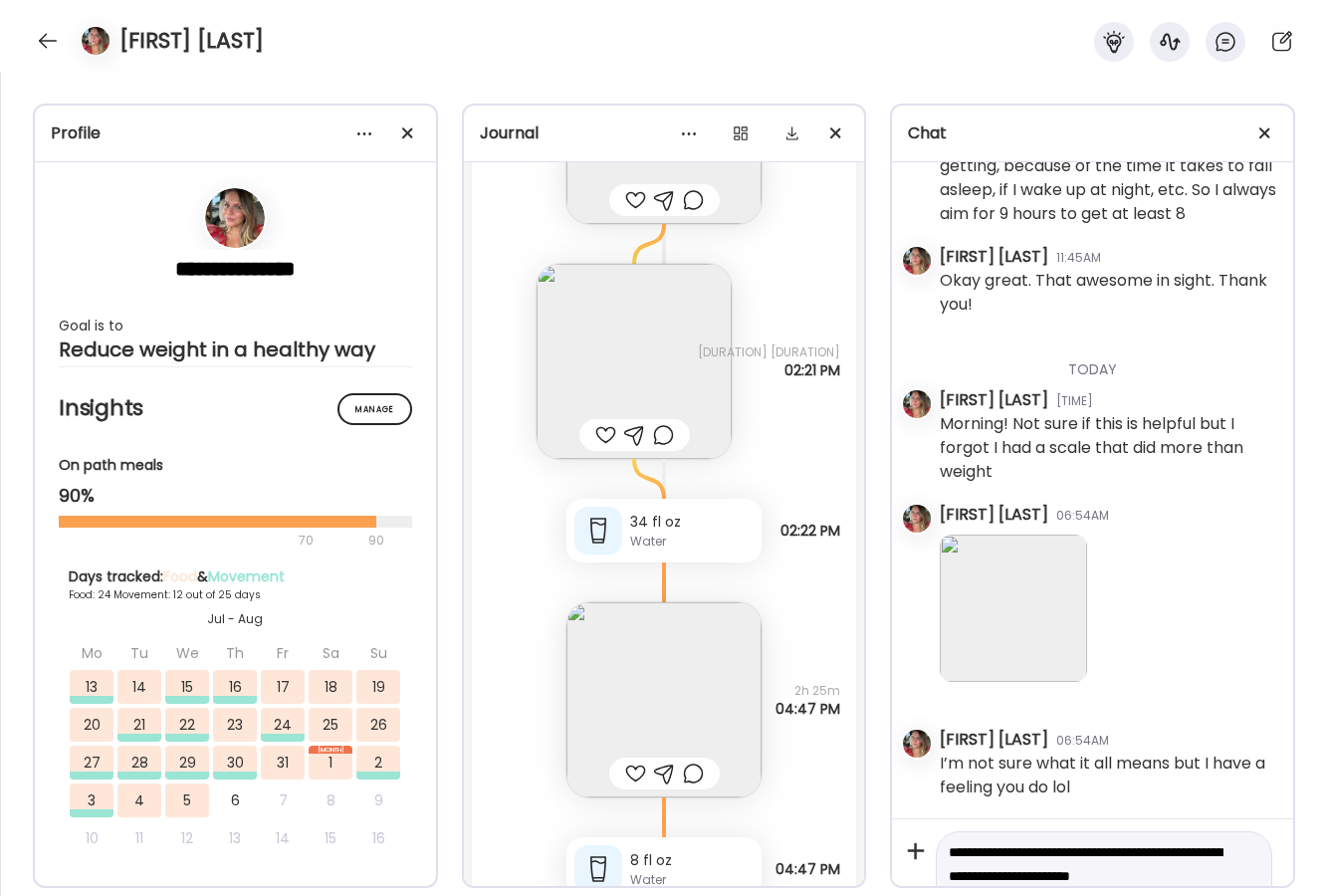 drag, startPoint x: 1035, startPoint y: 872, endPoint x: 1145, endPoint y: 863, distance: 110.36757 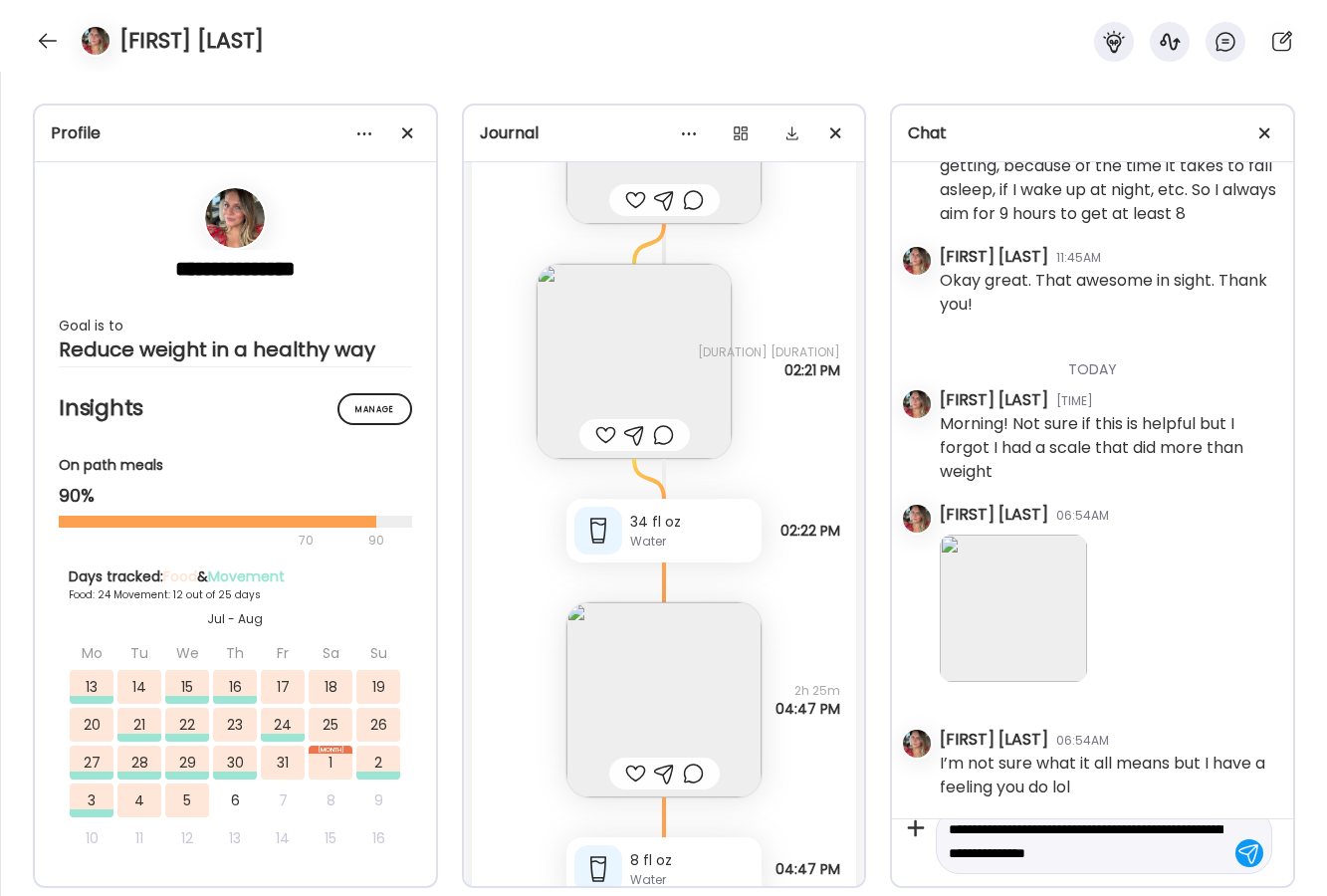 scroll, scrollTop: 47, scrollLeft: 0, axis: vertical 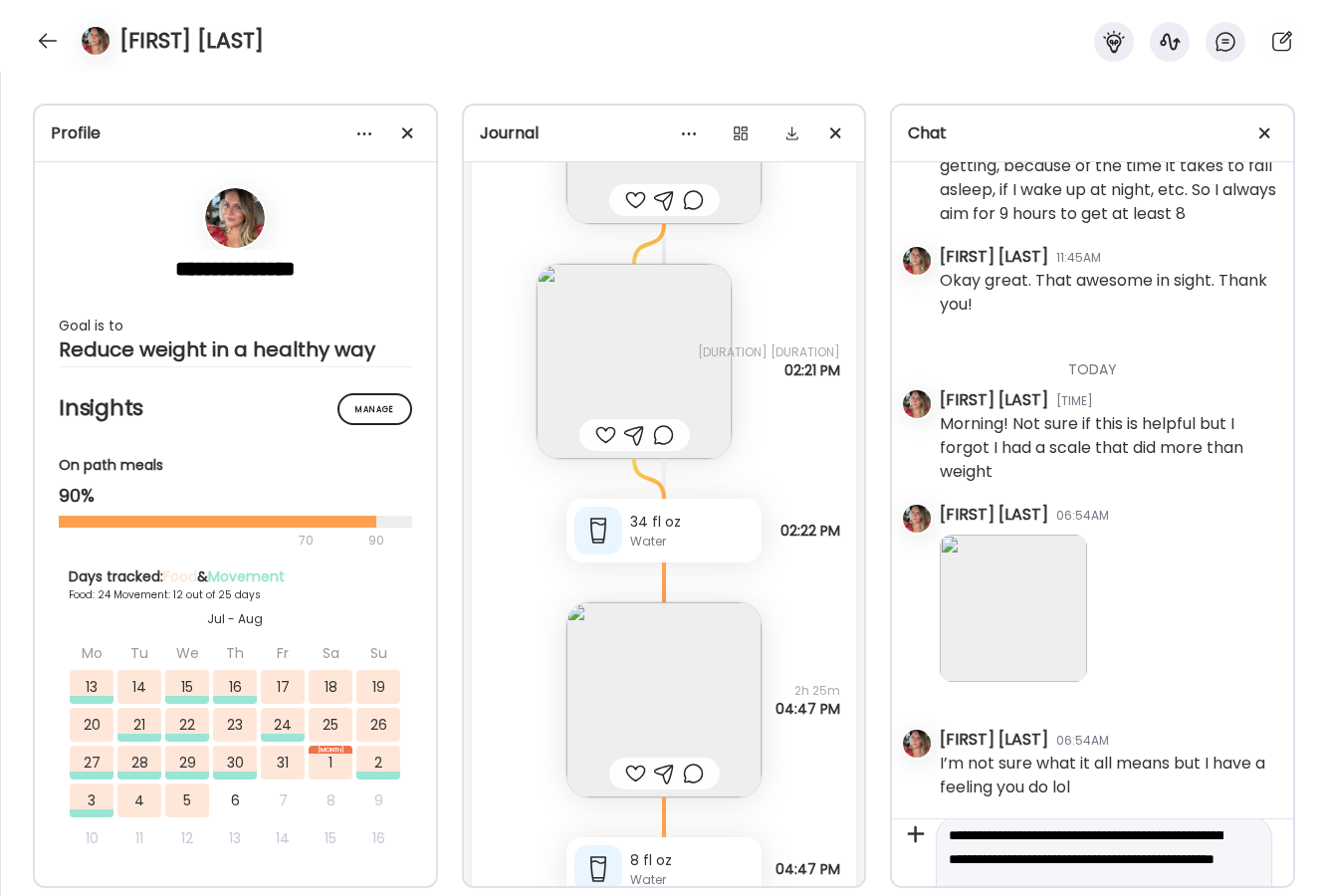 click on "**********" at bounding box center (1086, 871) 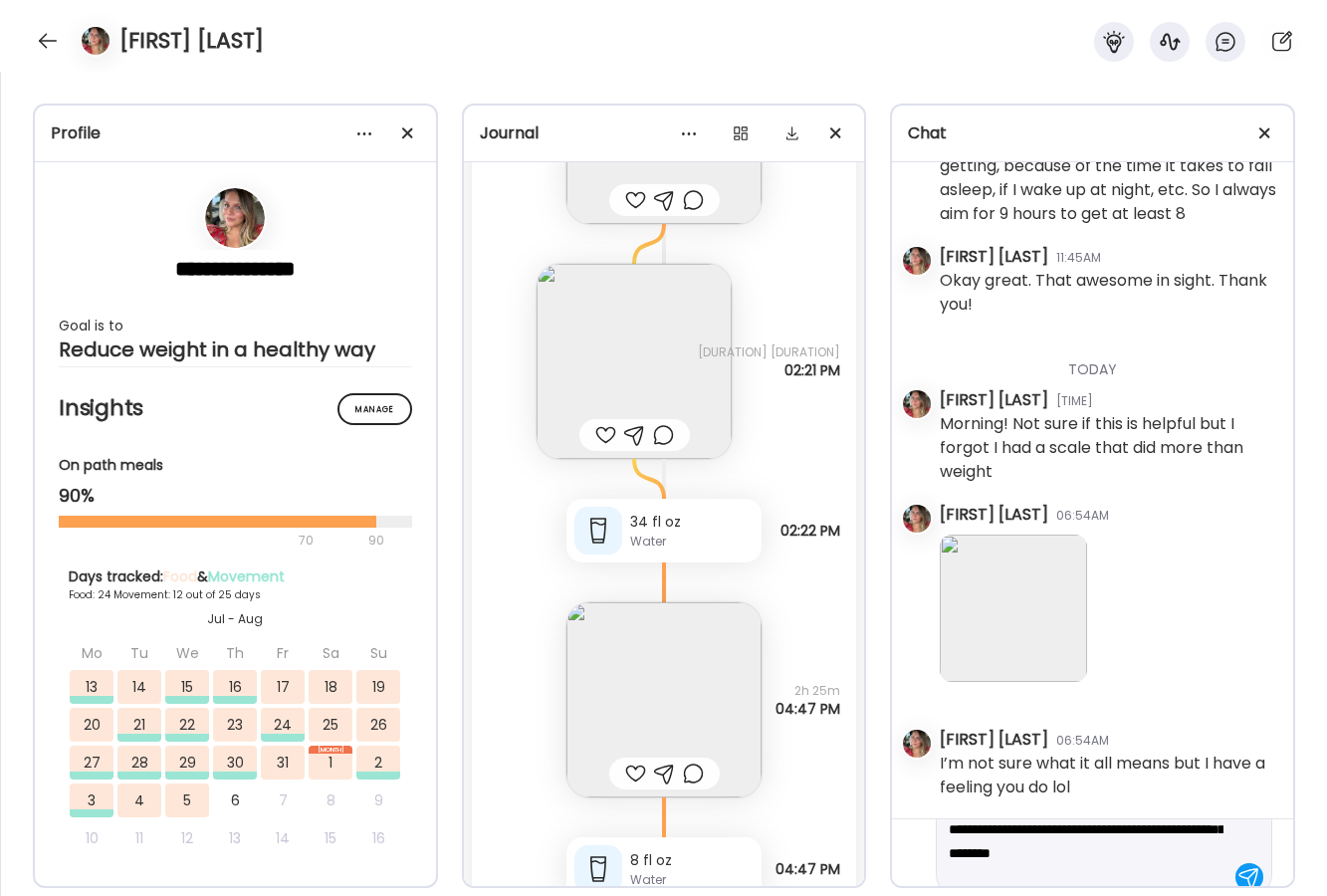 scroll, scrollTop: 71, scrollLeft: 0, axis: vertical 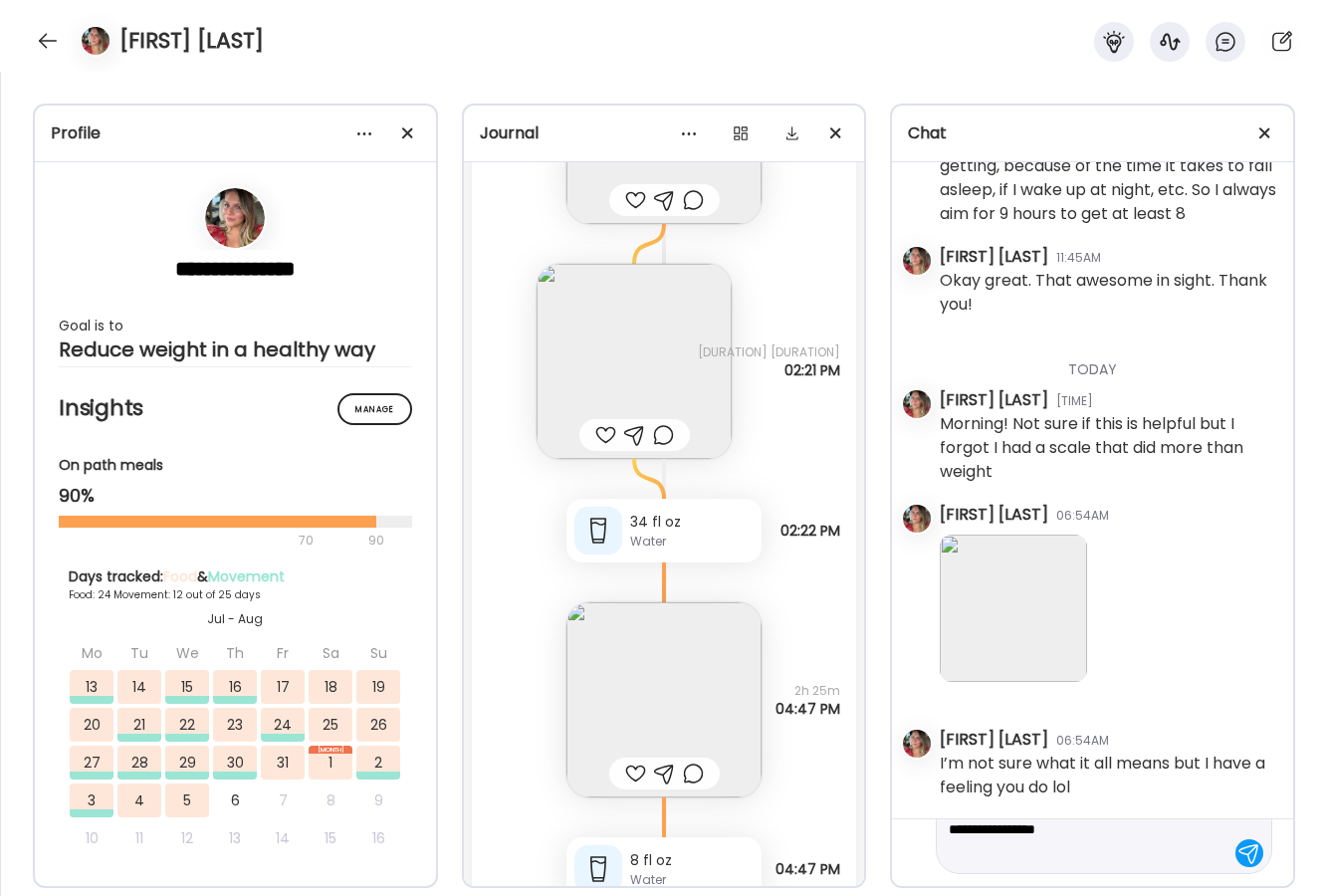drag, startPoint x: 1164, startPoint y: 851, endPoint x: 989, endPoint y: 847, distance: 175.04571 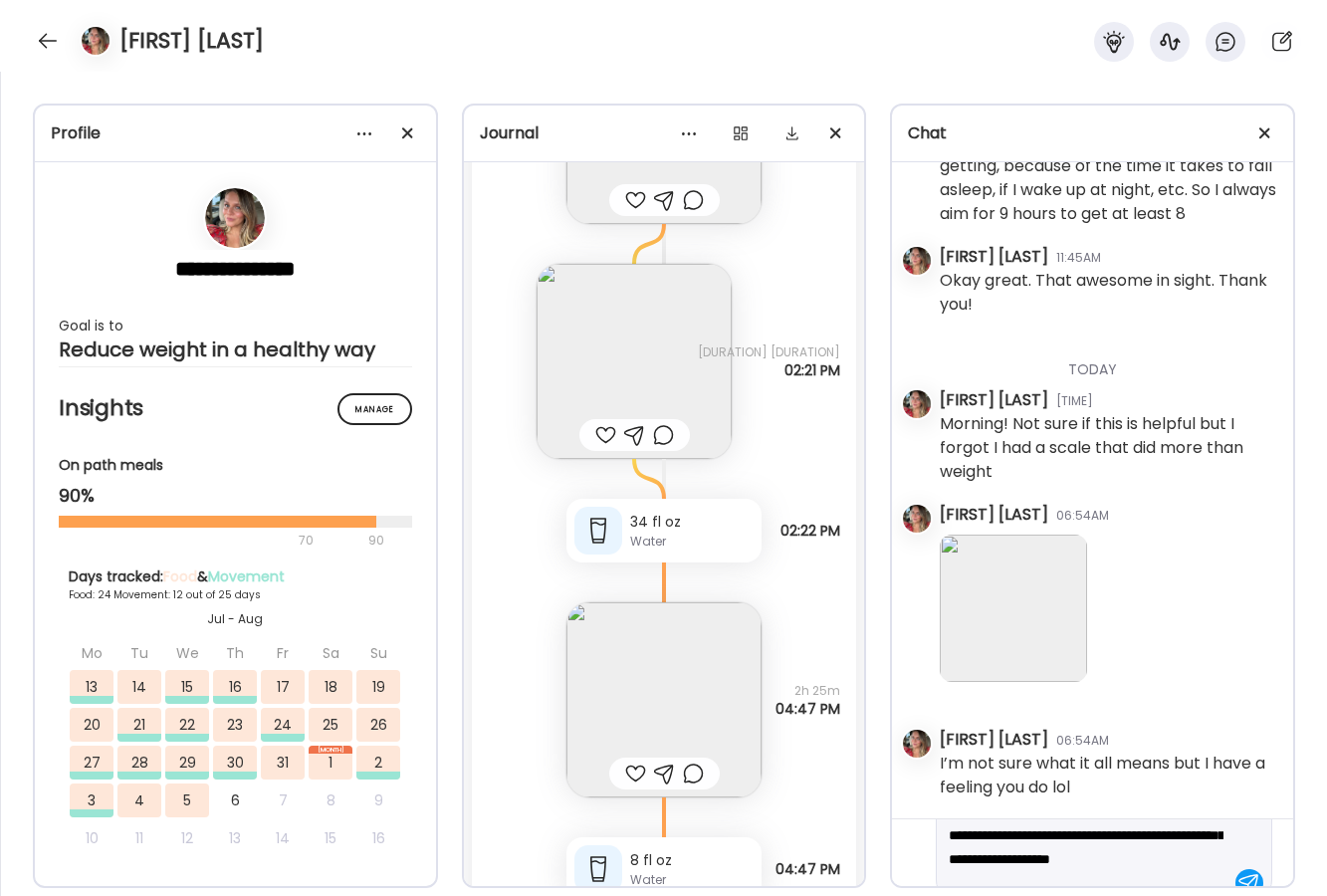 scroll, scrollTop: 49, scrollLeft: 0, axis: vertical 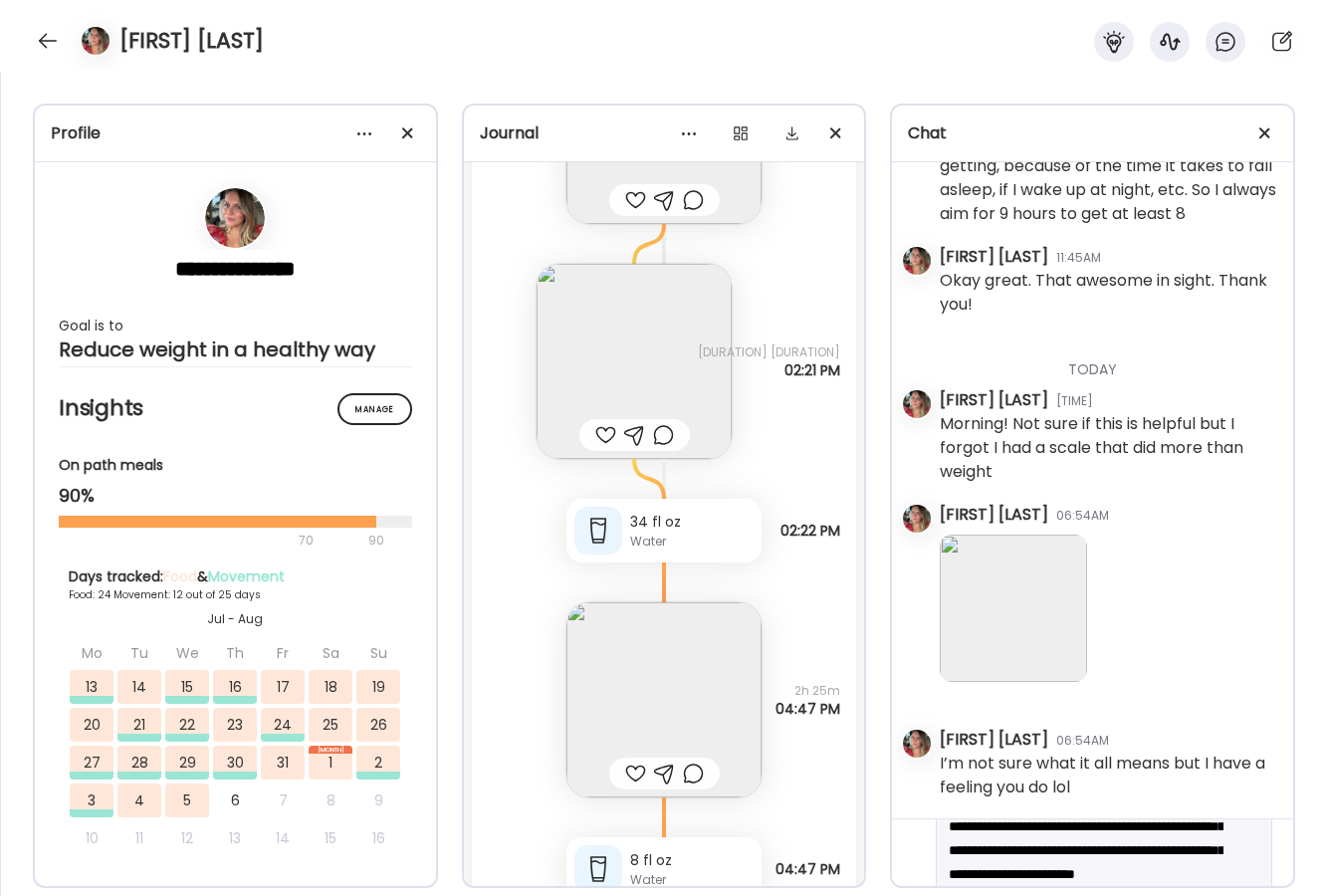 click on "**********" at bounding box center (1086, 850) 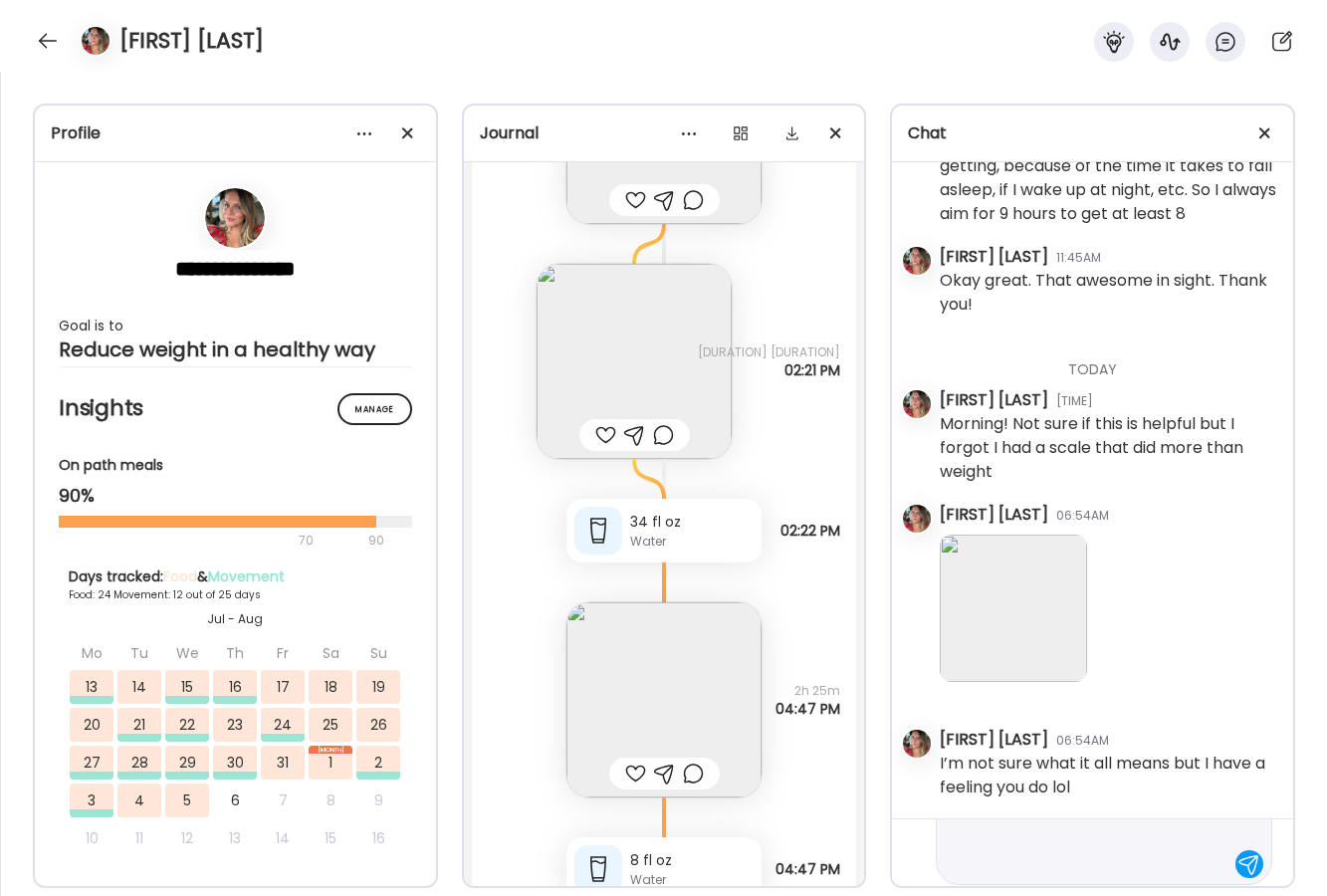 scroll, scrollTop: 214, scrollLeft: 0, axis: vertical 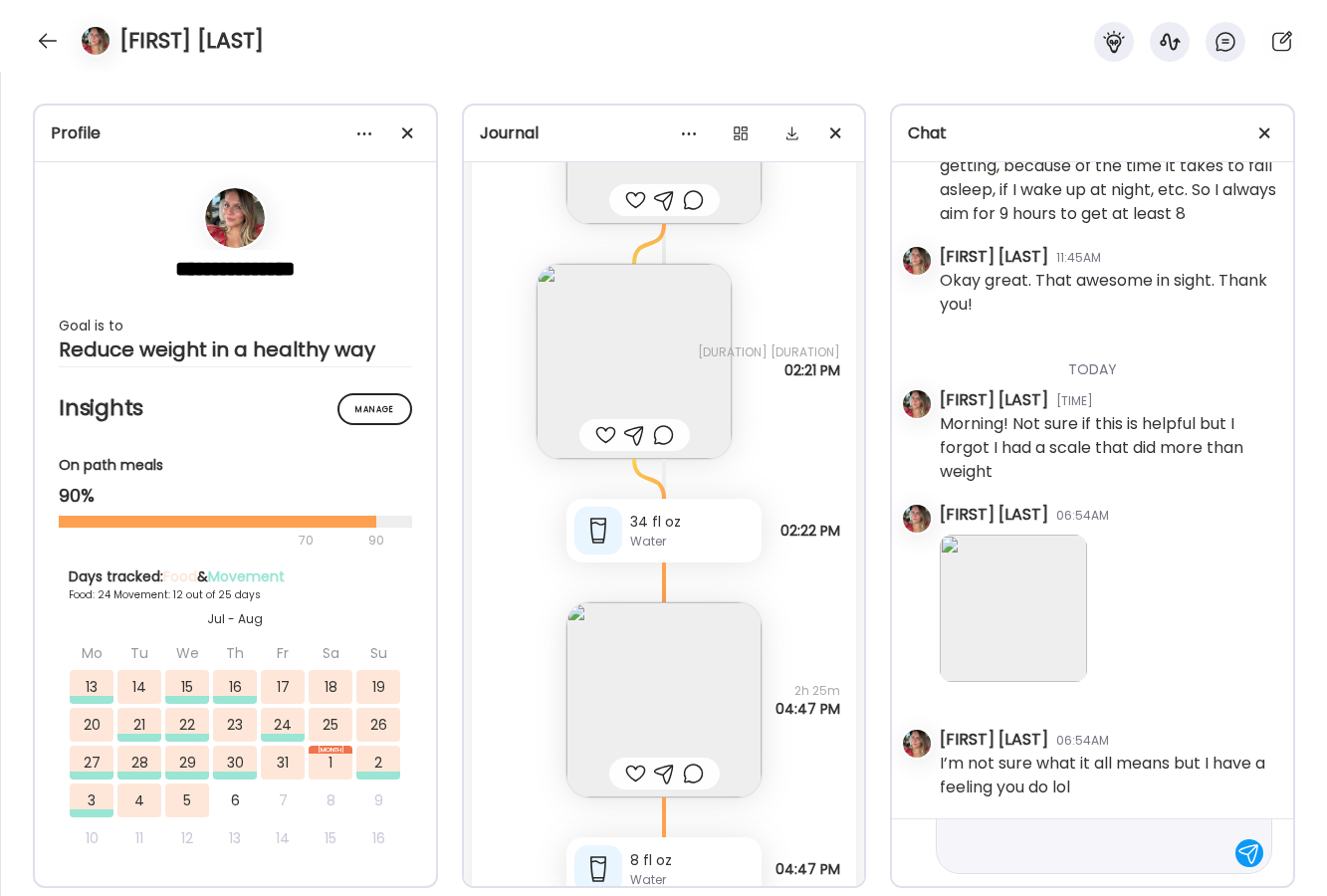 click on "**********" at bounding box center (1086, 746) 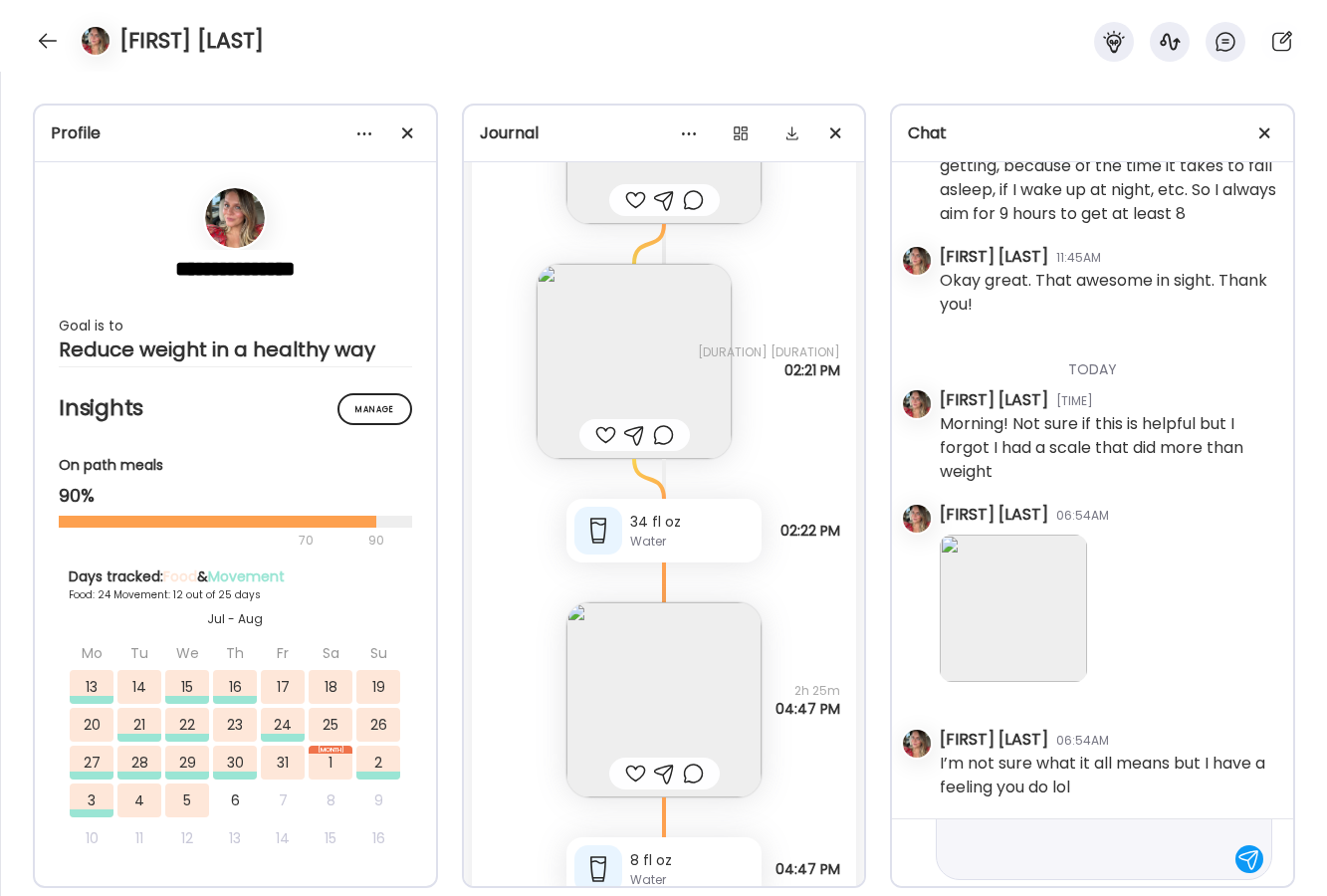 scroll, scrollTop: 214, scrollLeft: 0, axis: vertical 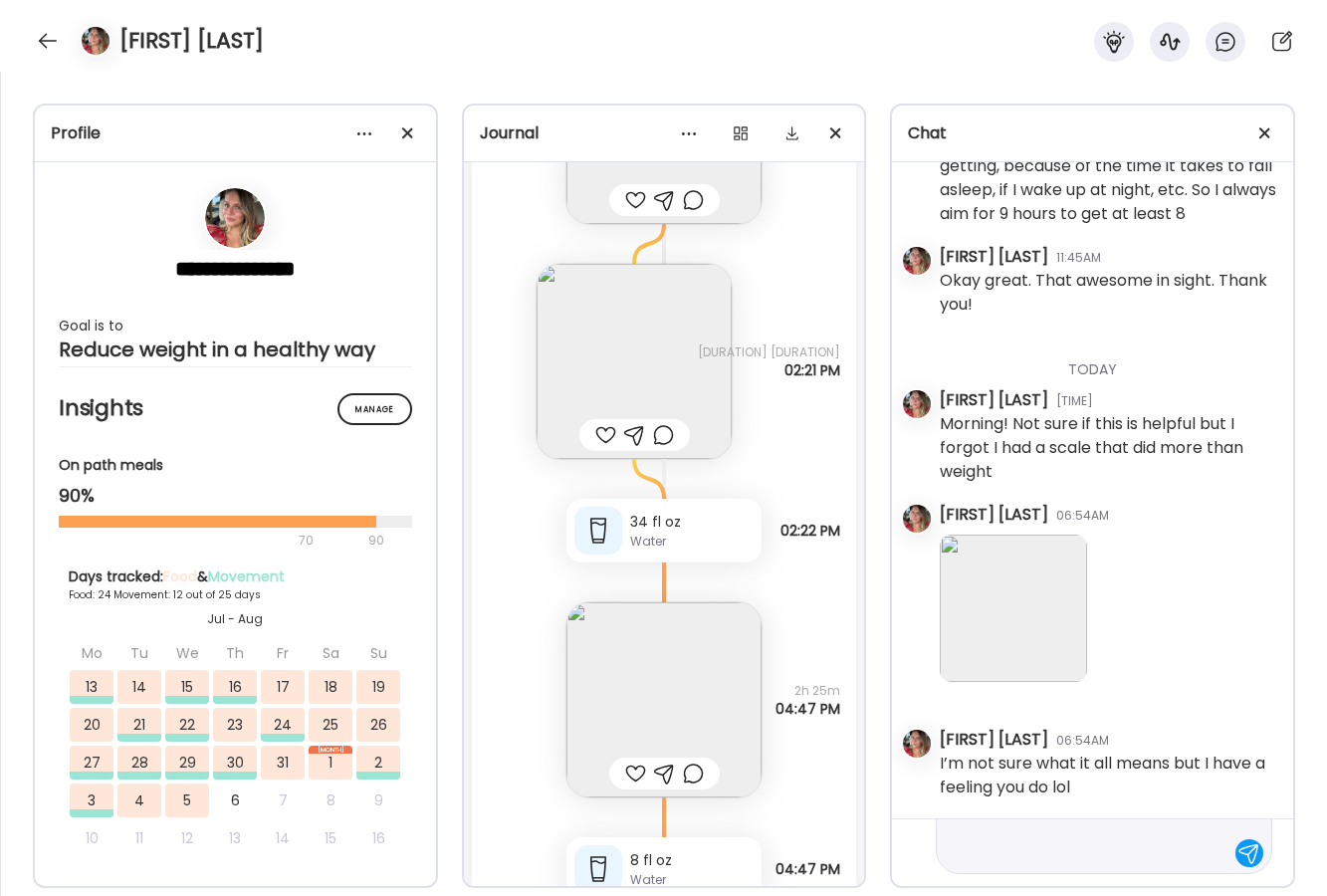 click on "**********" at bounding box center (1086, 746) 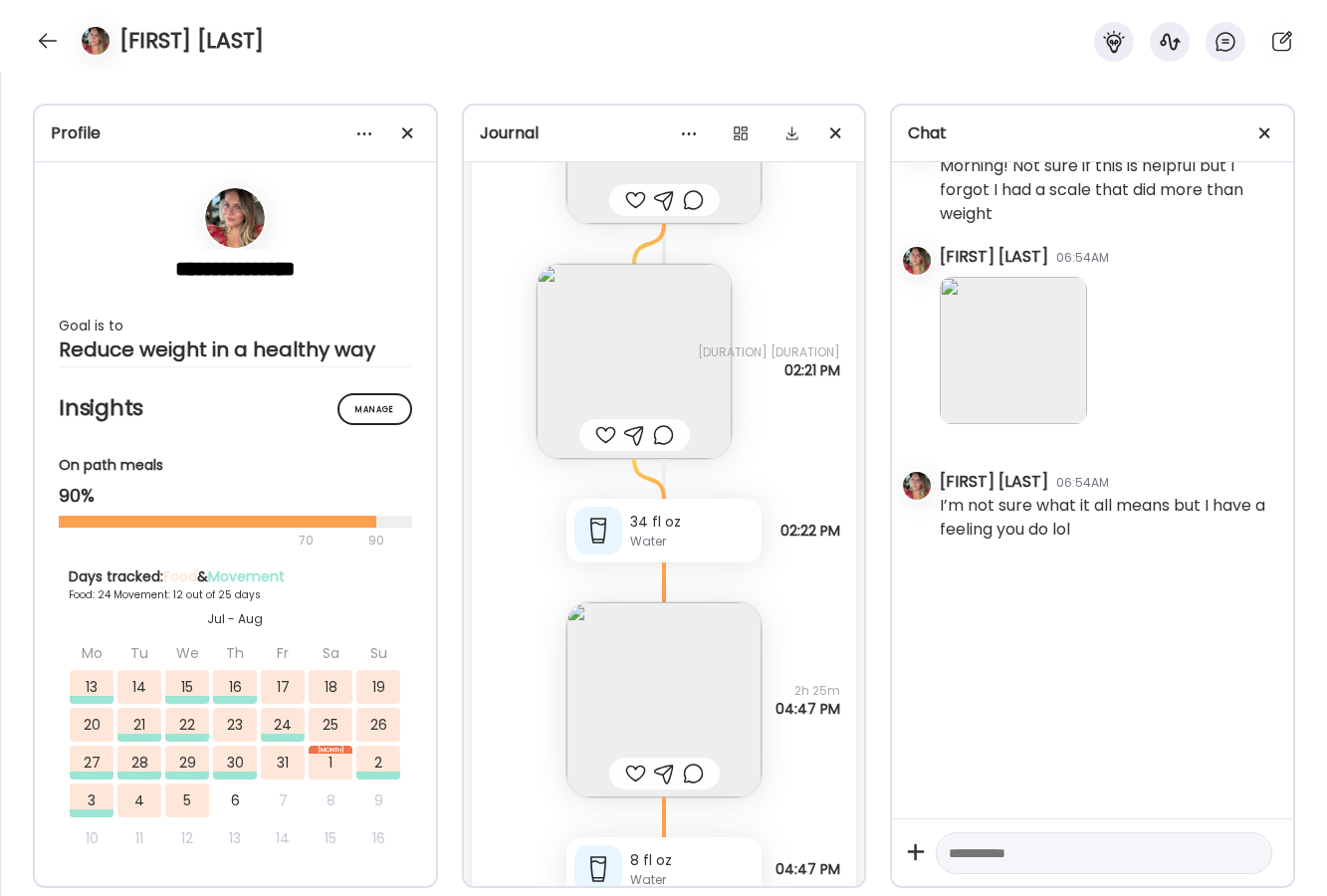 scroll, scrollTop: 0, scrollLeft: 0, axis: both 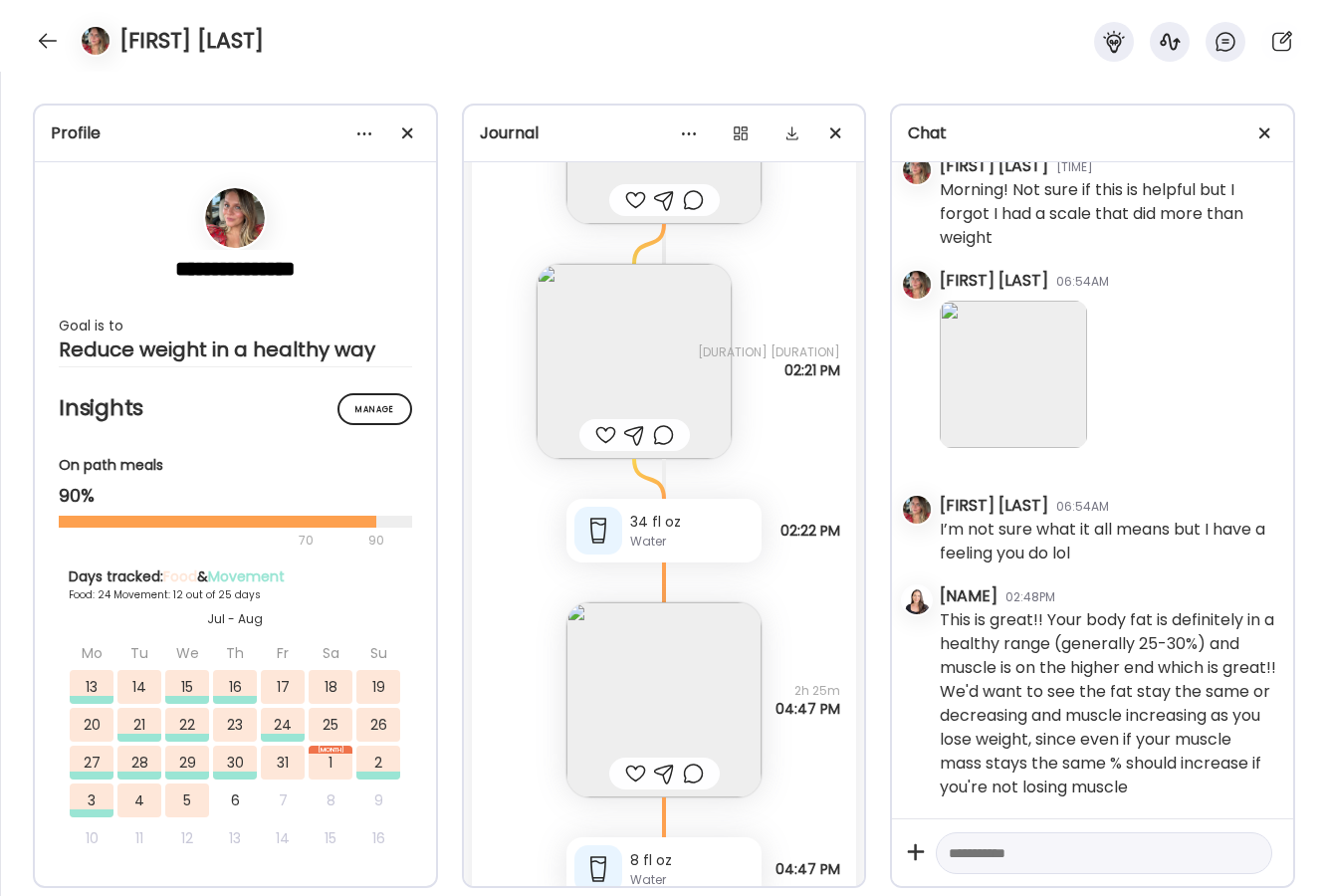 click at bounding box center [1086, 853] 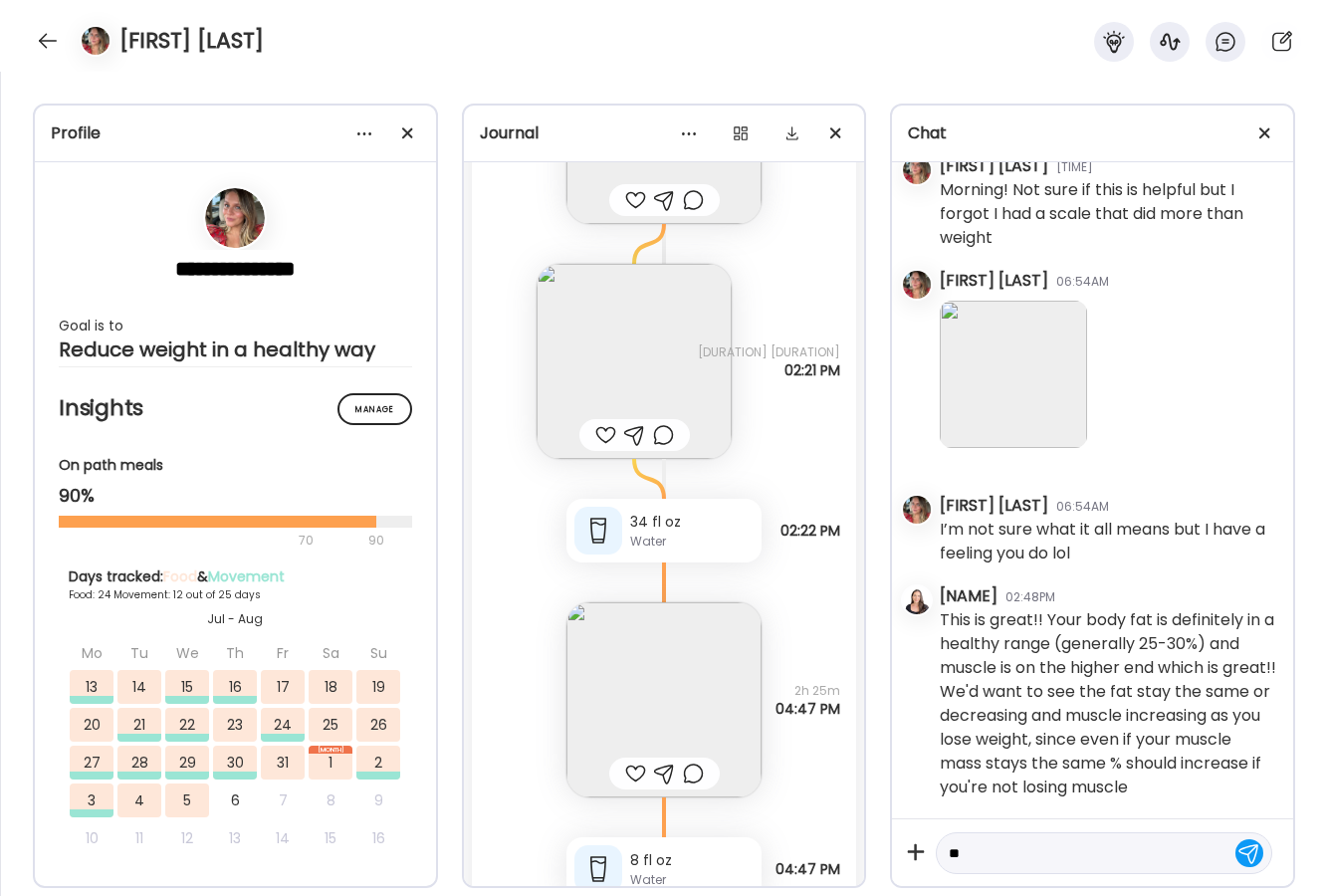 type on "*" 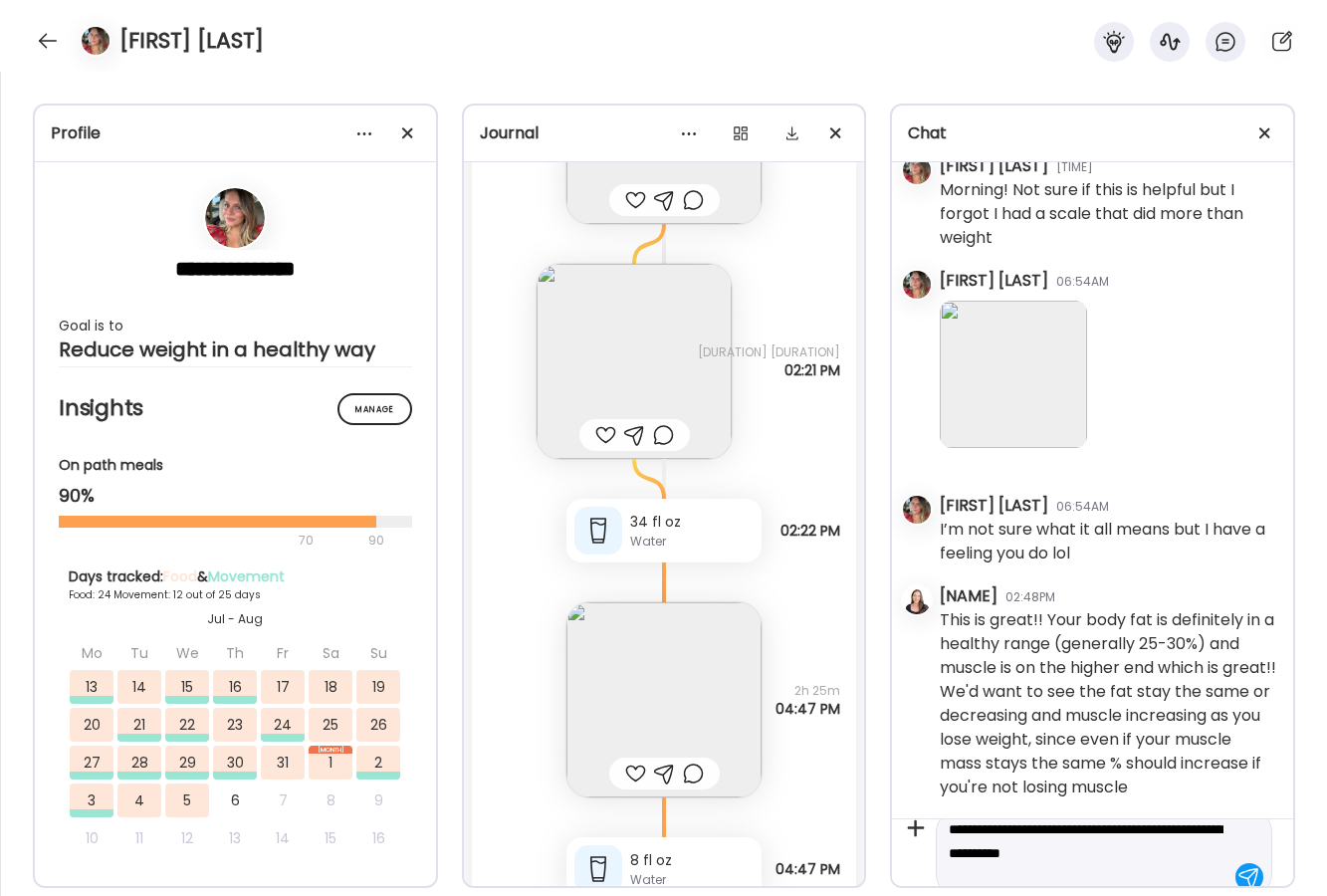 scroll, scrollTop: 47, scrollLeft: 0, axis: vertical 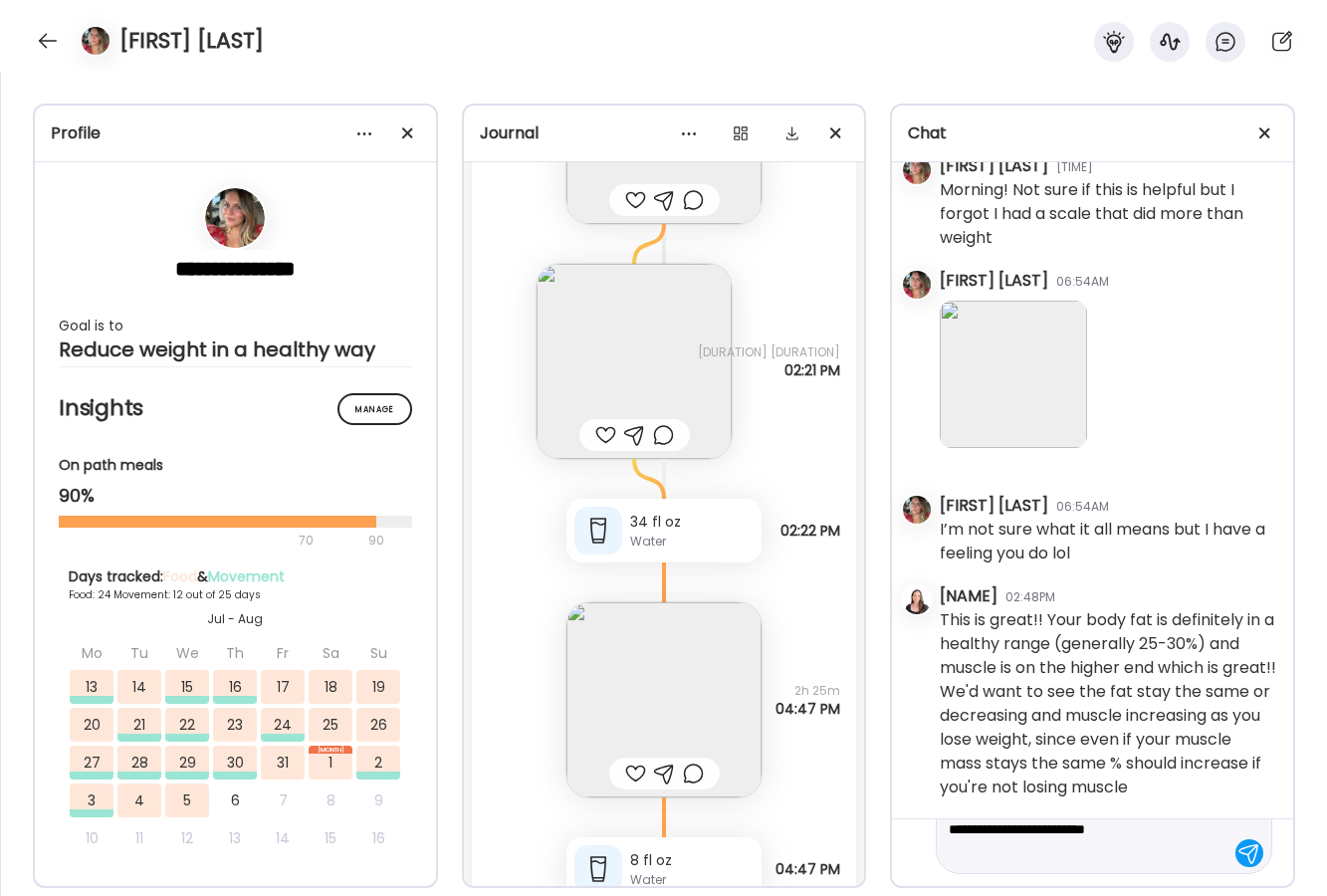 click at bounding box center (1013, 374) 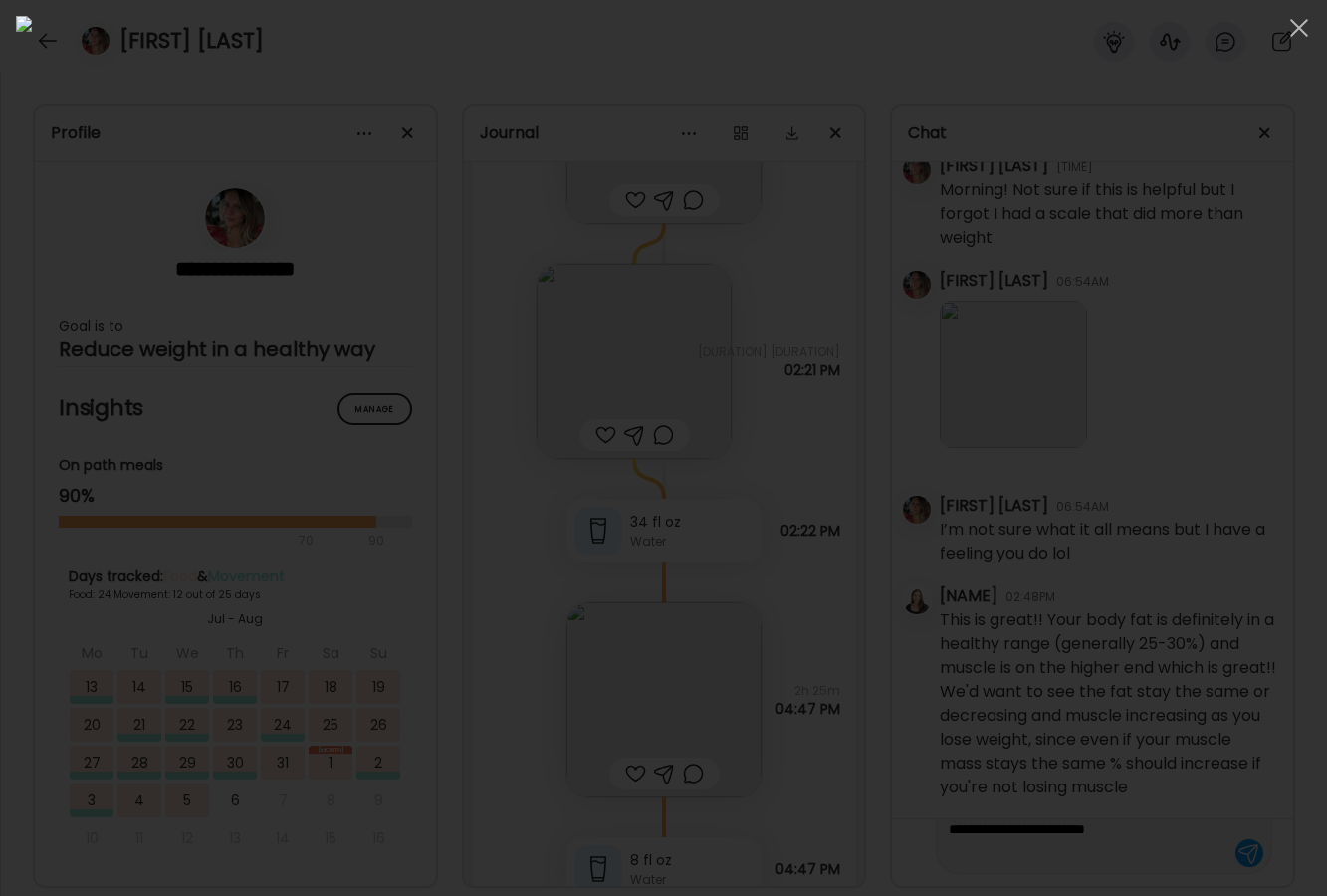 click at bounding box center [663, 448] 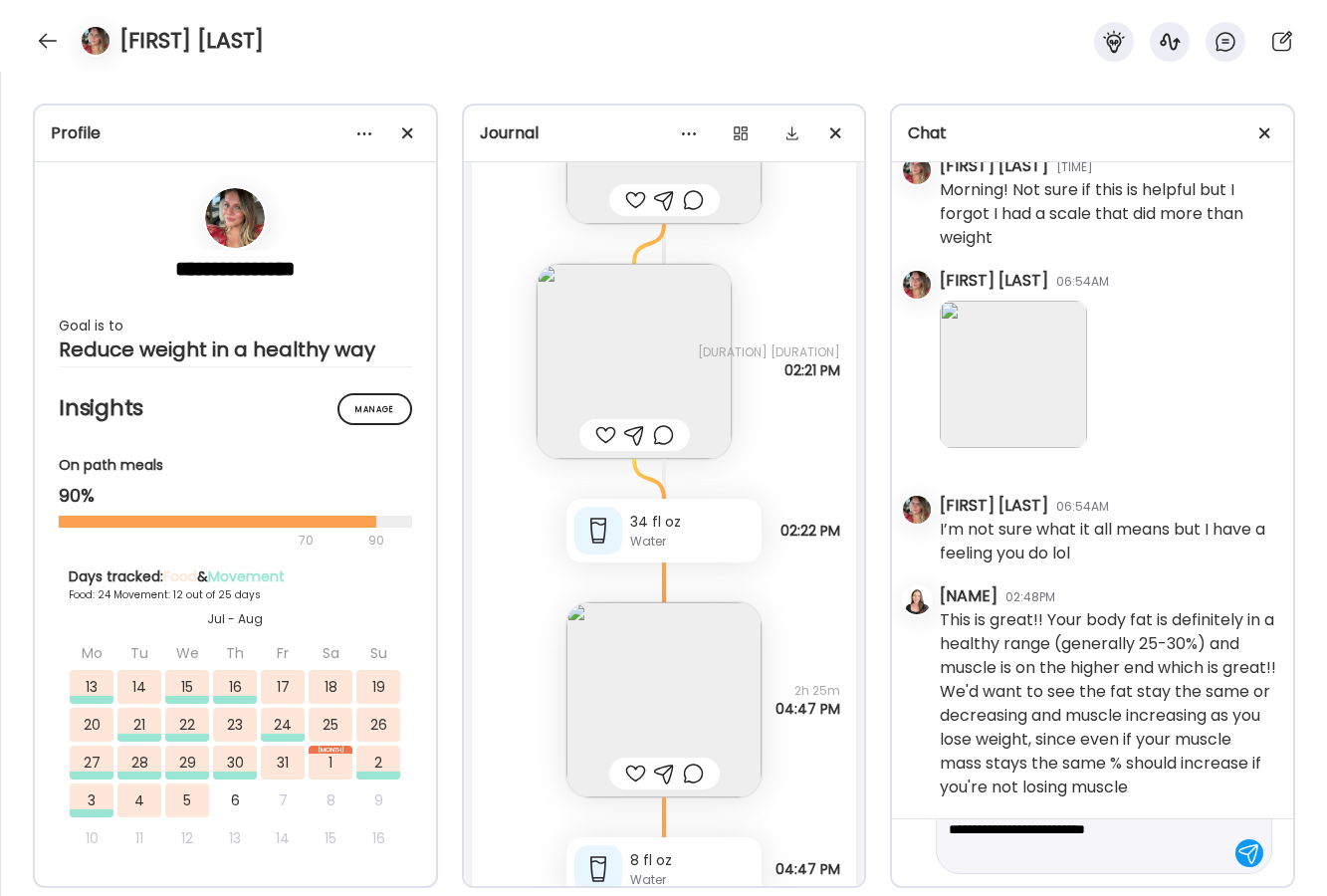click on "**********" at bounding box center [1086, 829] 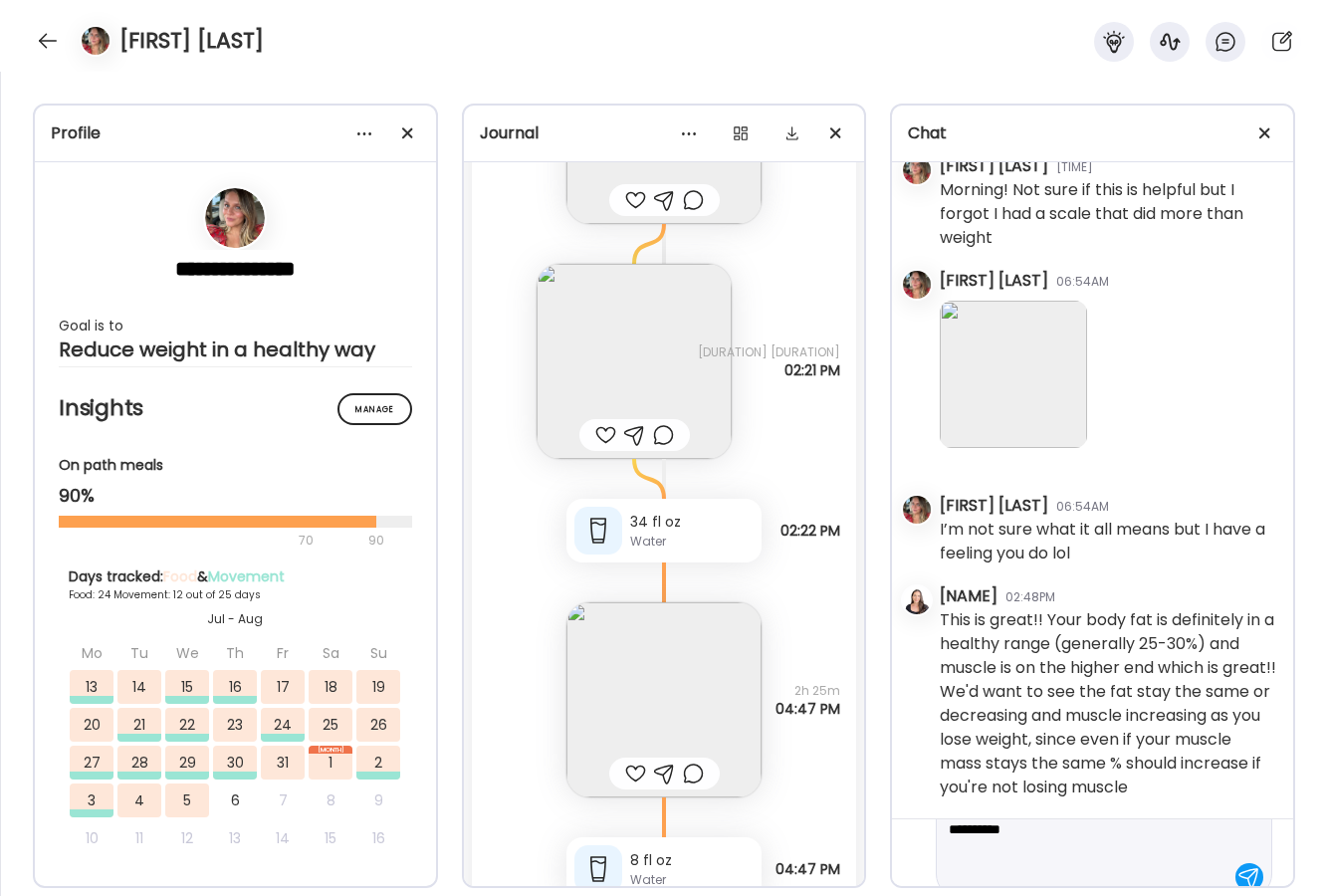 scroll, scrollTop: 95, scrollLeft: 0, axis: vertical 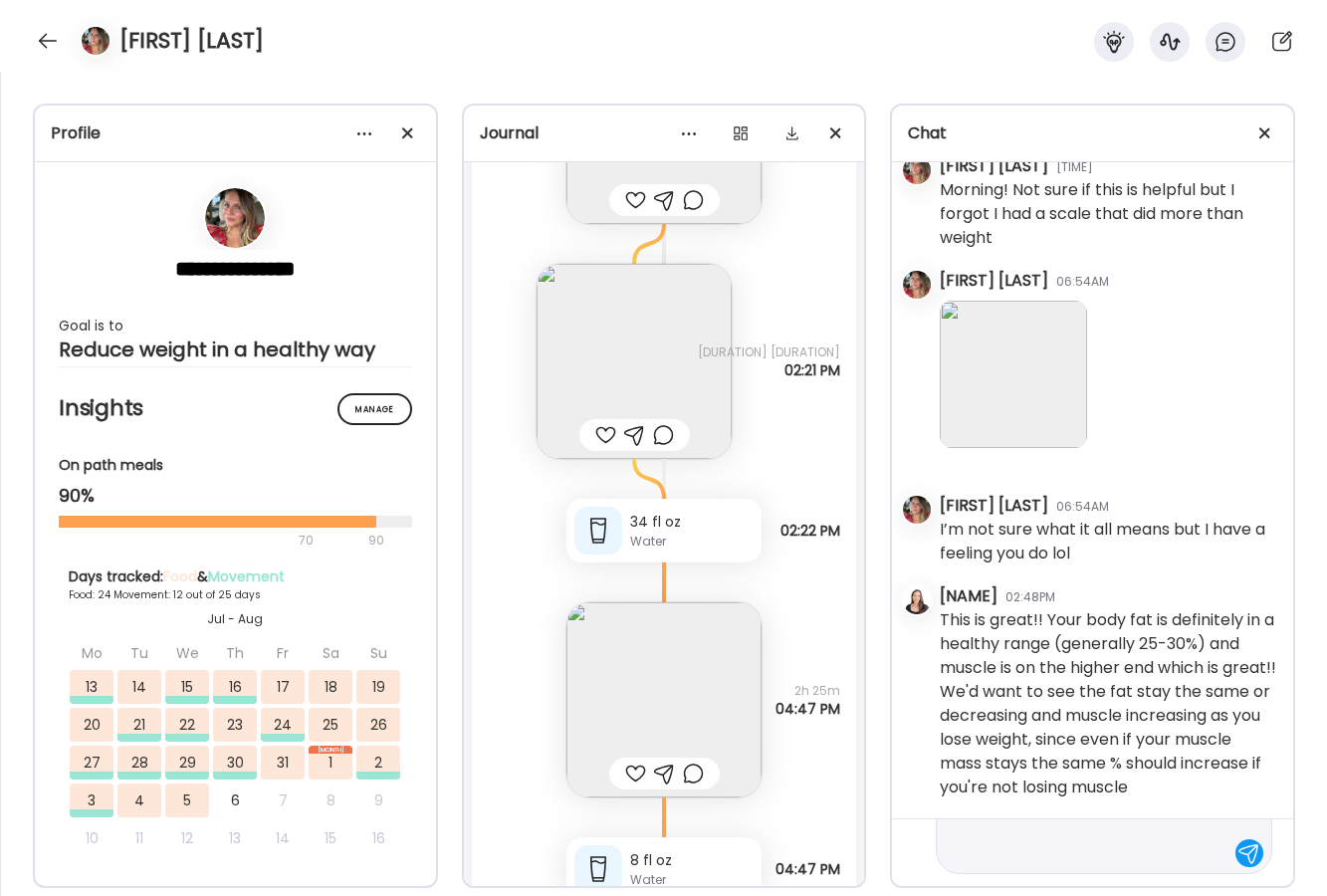 type on "**********" 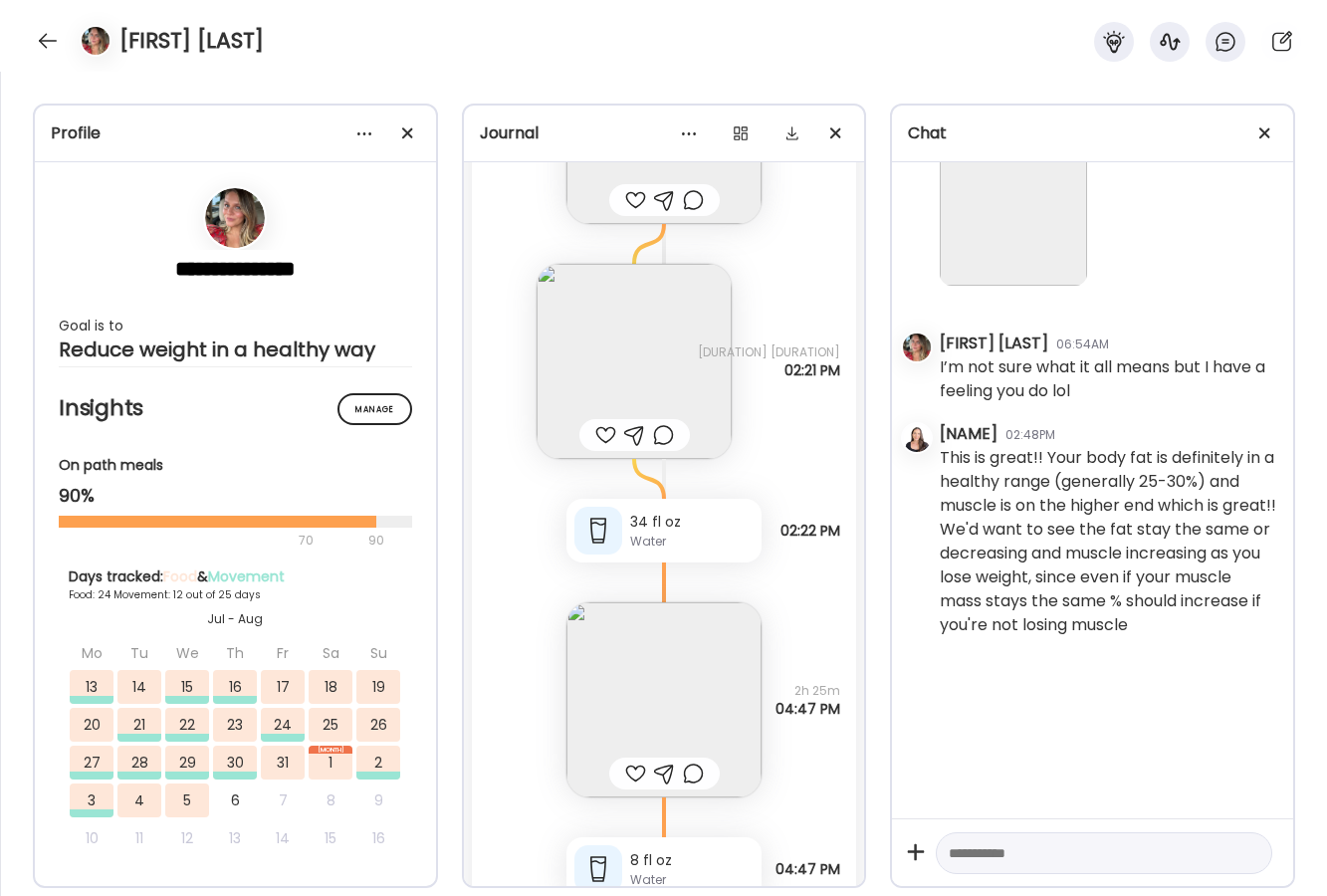 scroll, scrollTop: 0, scrollLeft: 0, axis: both 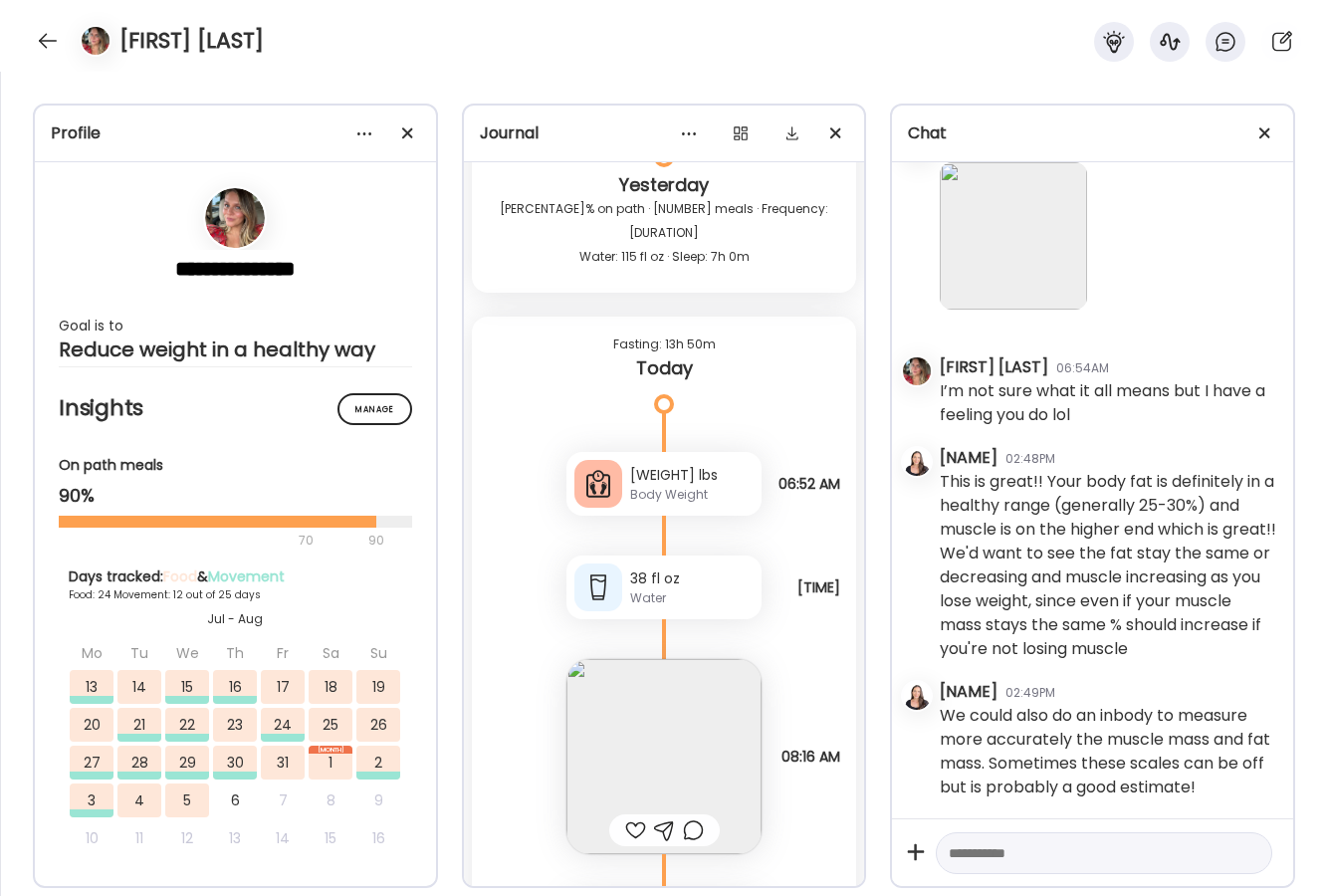 click on "Body Weight" at bounding box center (692, 495) 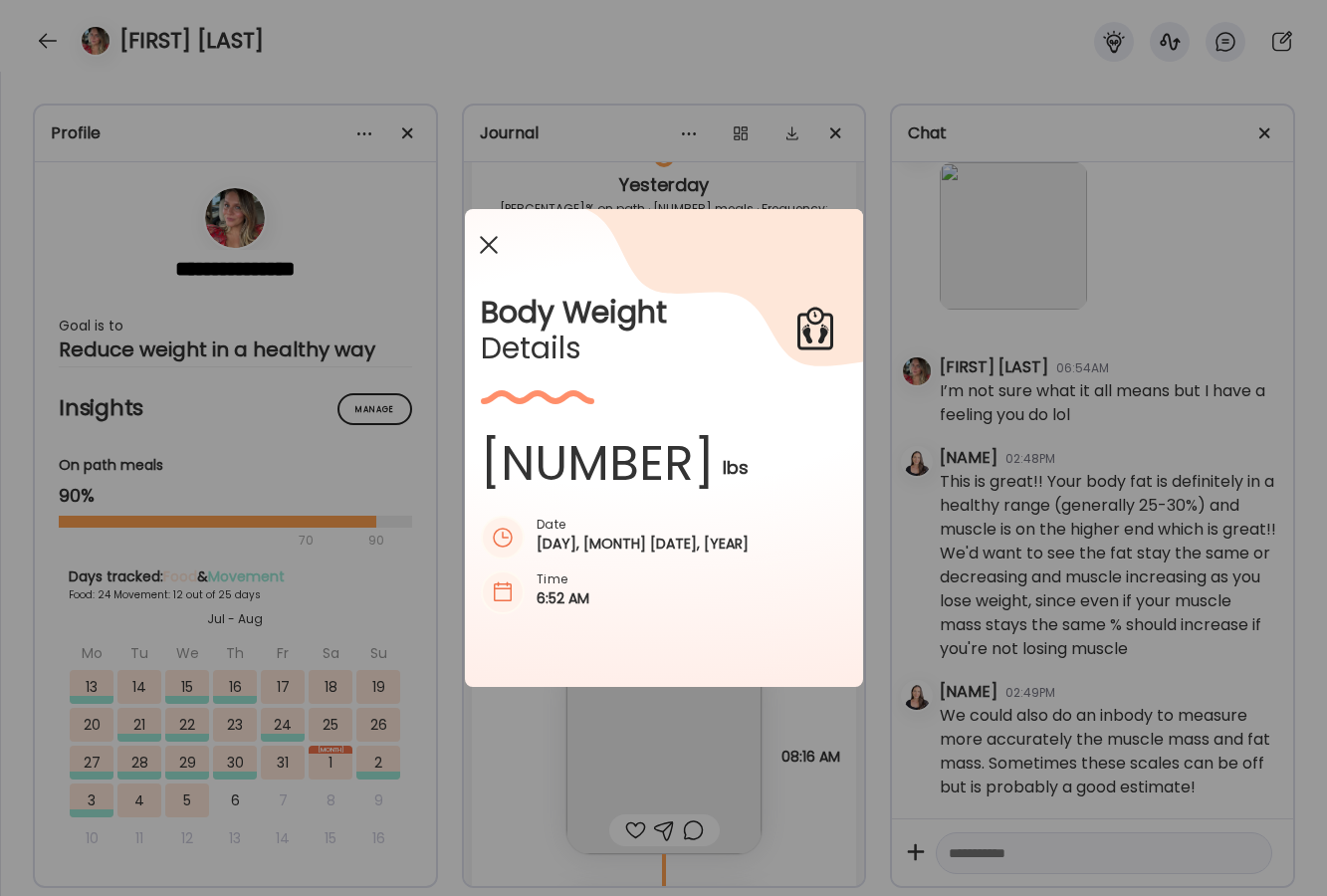 click at bounding box center (489, 245) 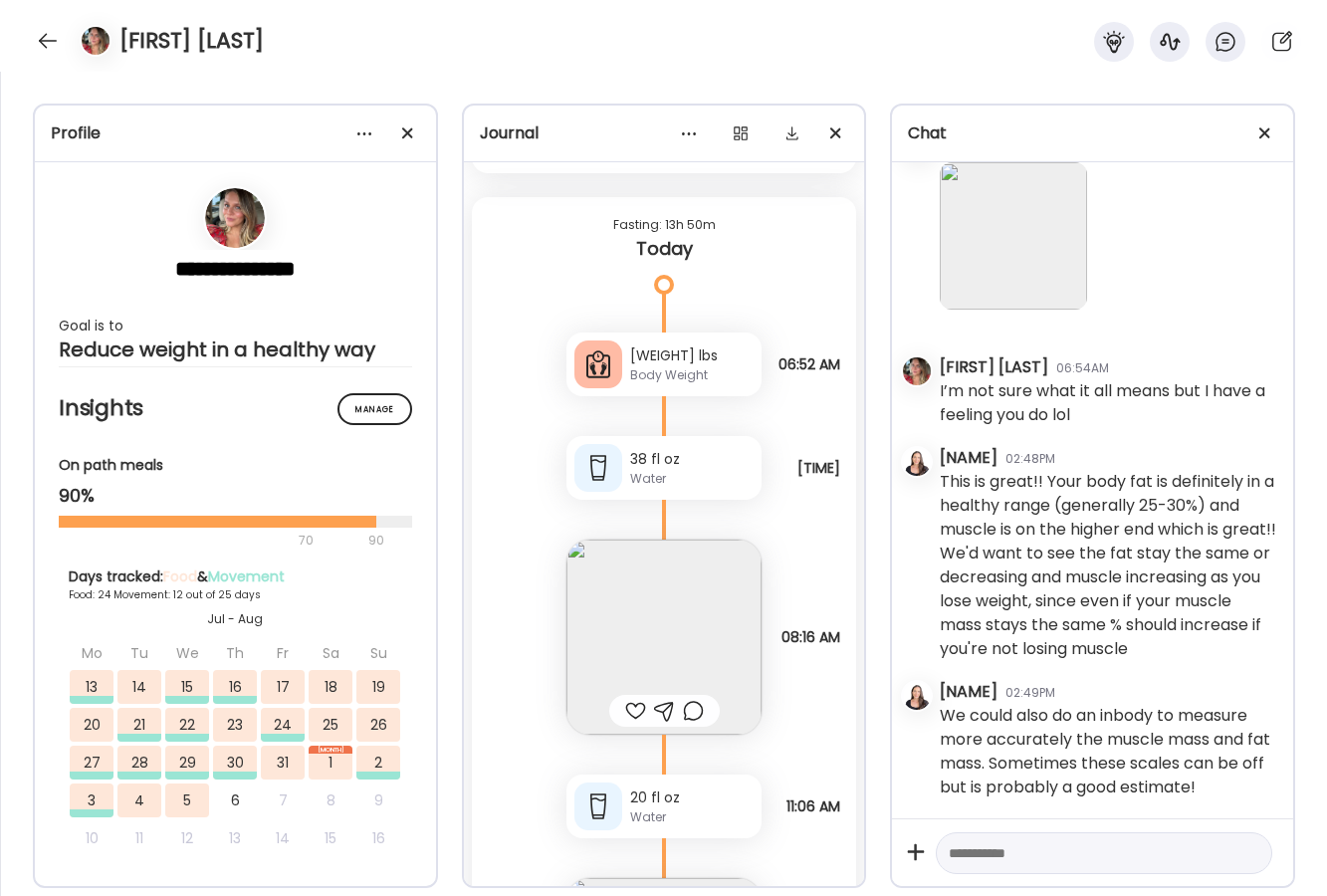 scroll, scrollTop: 55115, scrollLeft: 0, axis: vertical 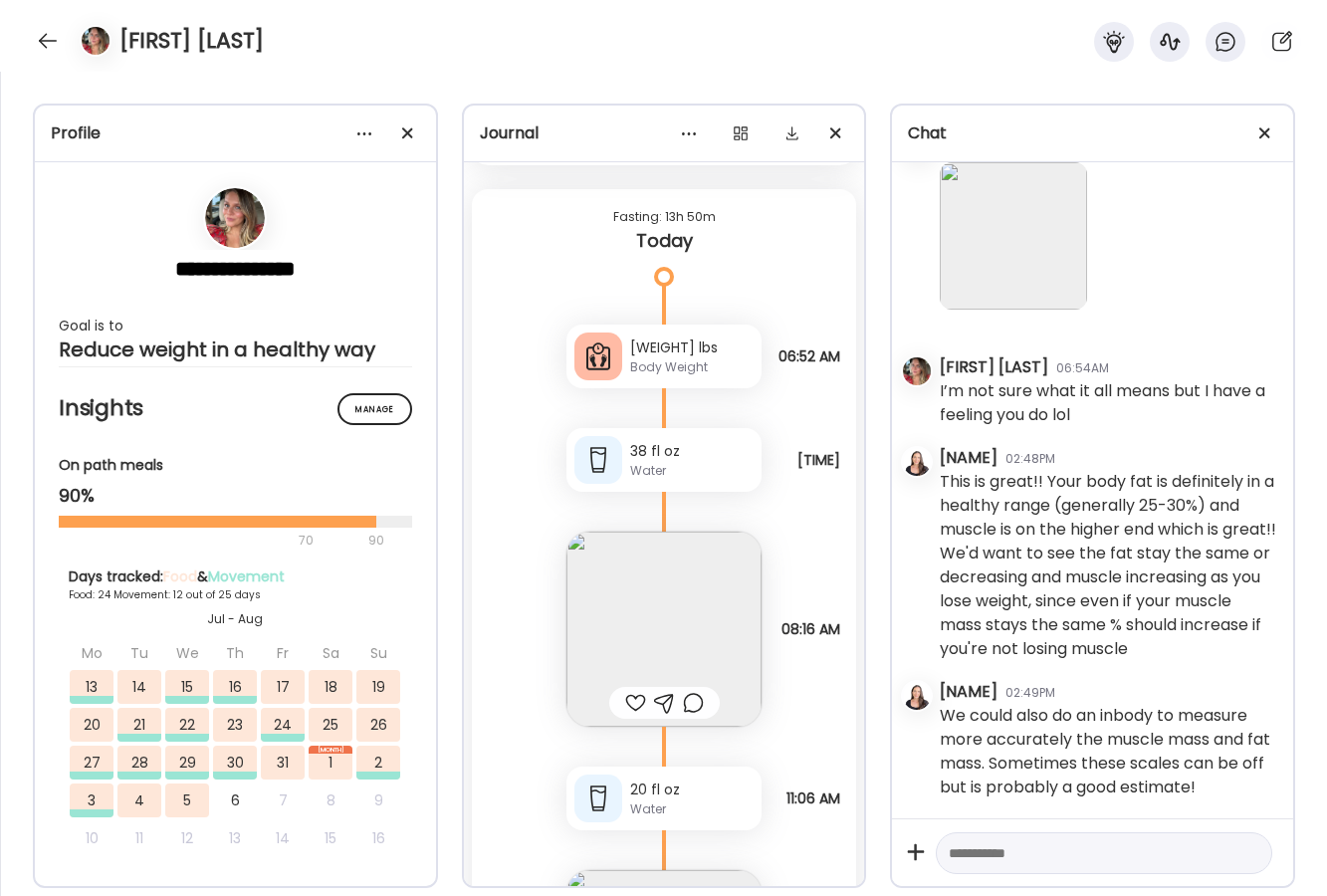 click at bounding box center [664, 968] 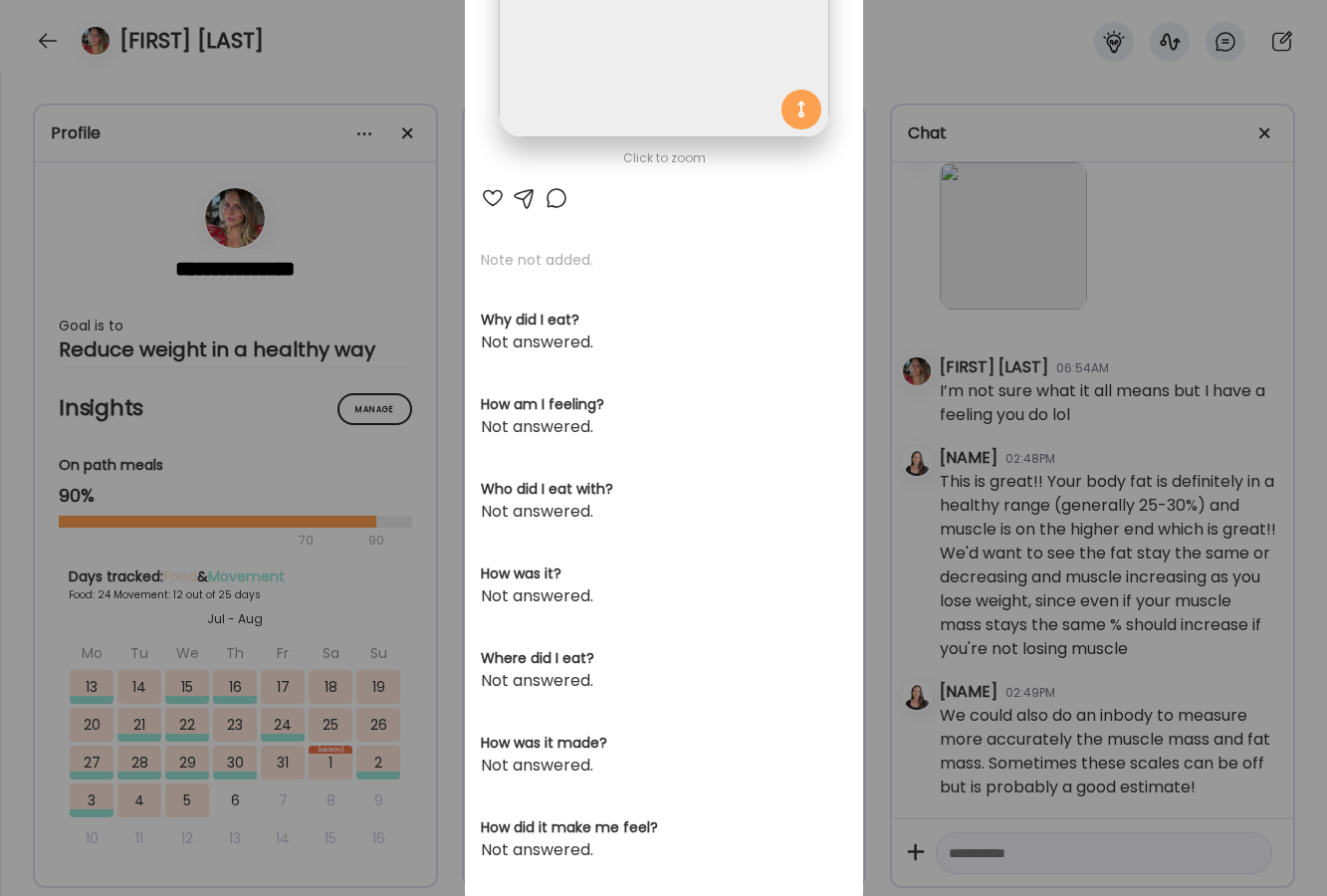 scroll, scrollTop: 341, scrollLeft: 0, axis: vertical 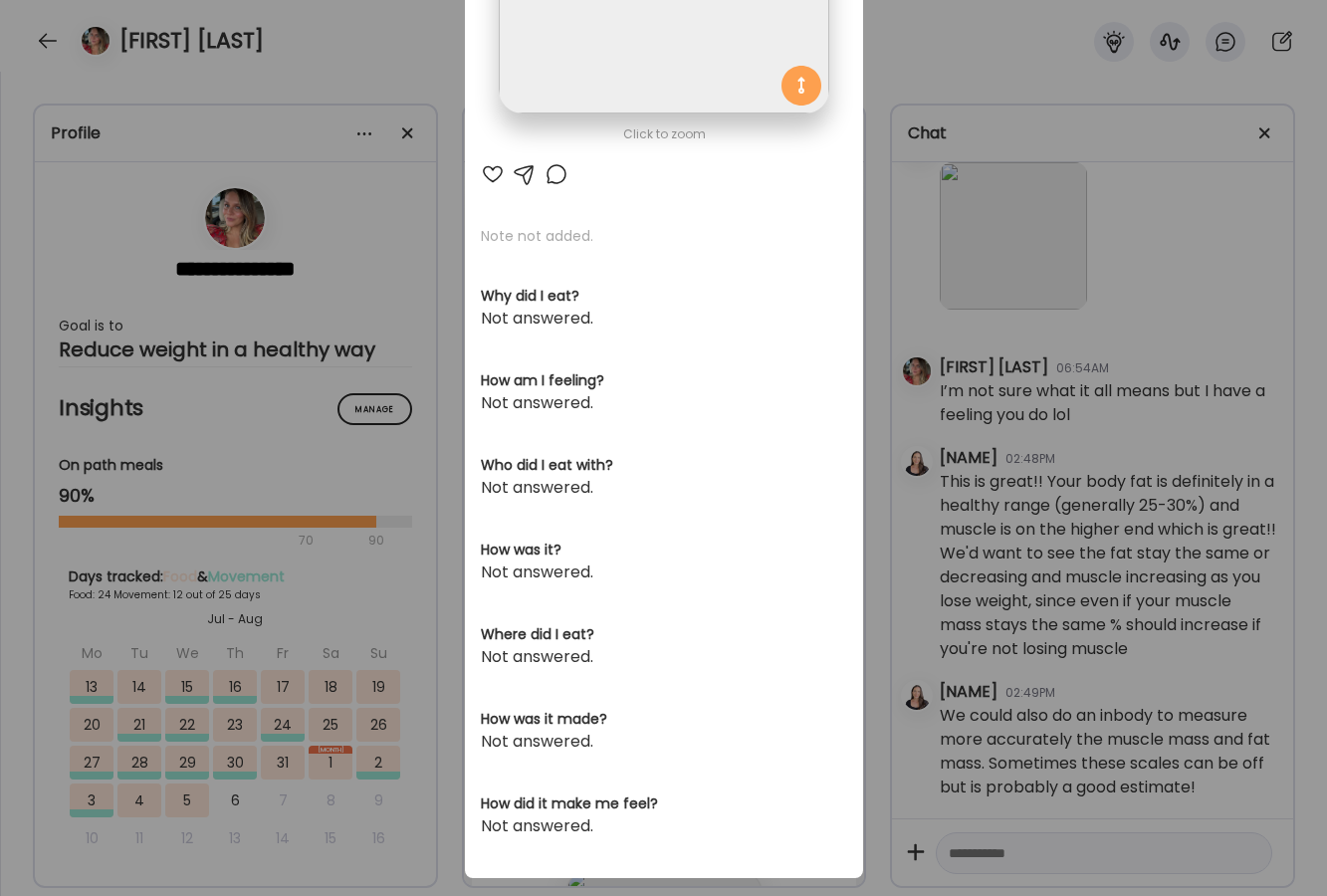 click on "Ate Coach Dashboard
Wahoo! It’s official
Take a moment to set up your Coach Profile to give your clients a smooth onboarding experience.
Skip Set up coach profile
Ate Coach Dashboard
1 Image 2 Message 3 Invite
Let’s get you quickly set up
Add a headshot or company logo for client recognition
Skip Next
Ate Coach Dashboard
1 Image 2 Message 3 Invite
Customize your welcome message
This page will be the first thing your clients will see. Add a welcome message to personalize their experience.
Header 32" at bounding box center (663, 448) 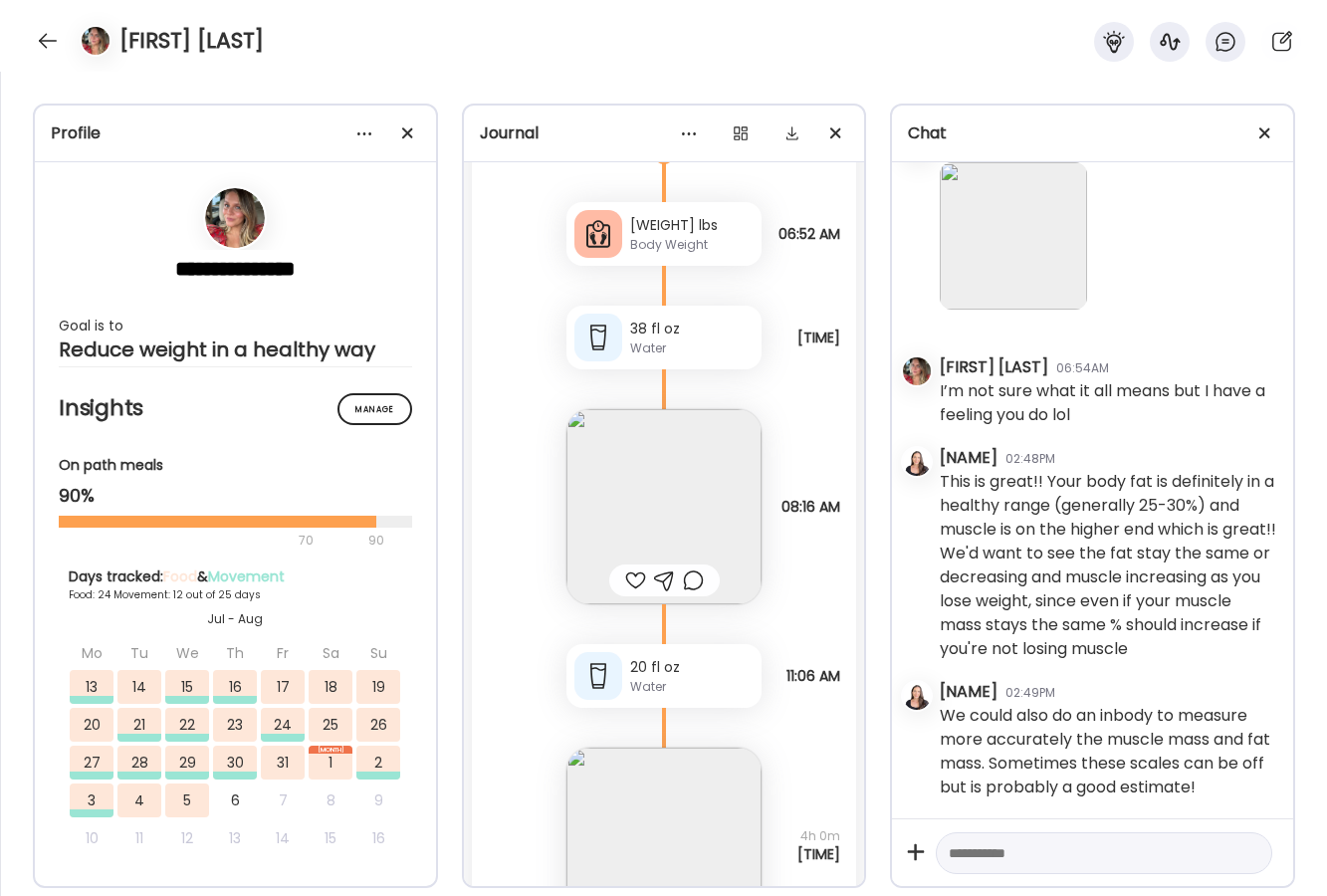 scroll, scrollTop: 55481, scrollLeft: 0, axis: vertical 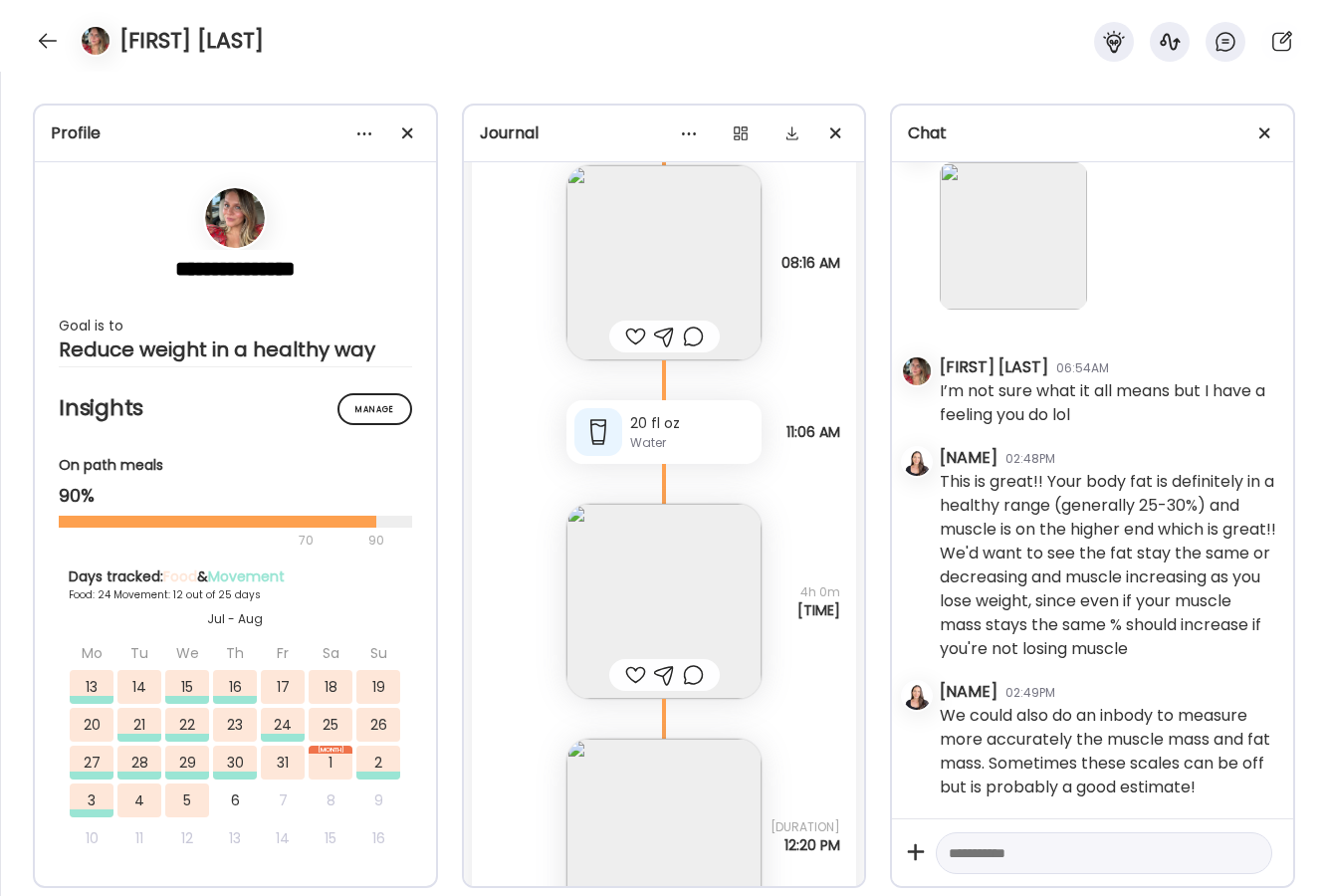 click at bounding box center (664, 836) 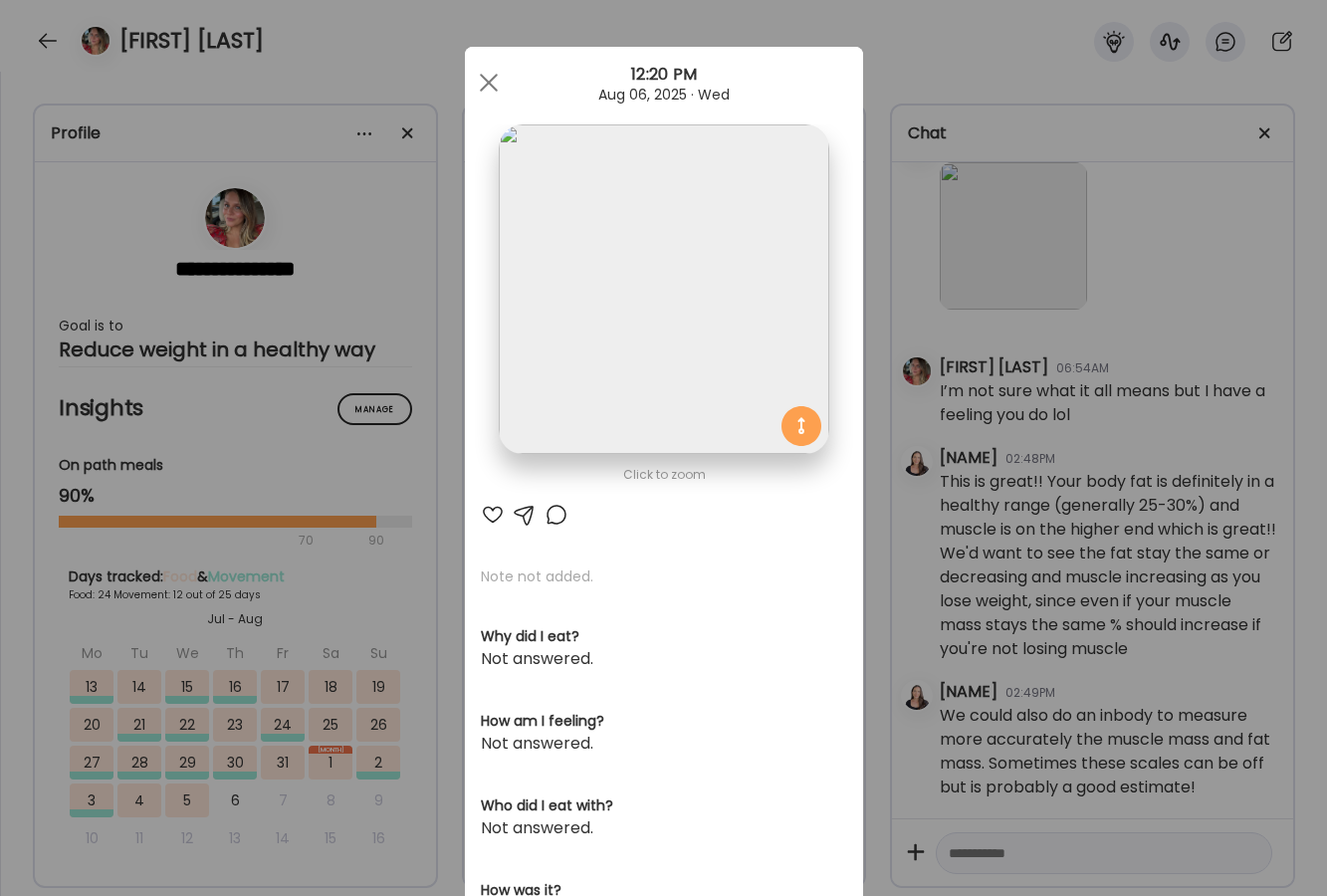 scroll, scrollTop: 0, scrollLeft: 0, axis: both 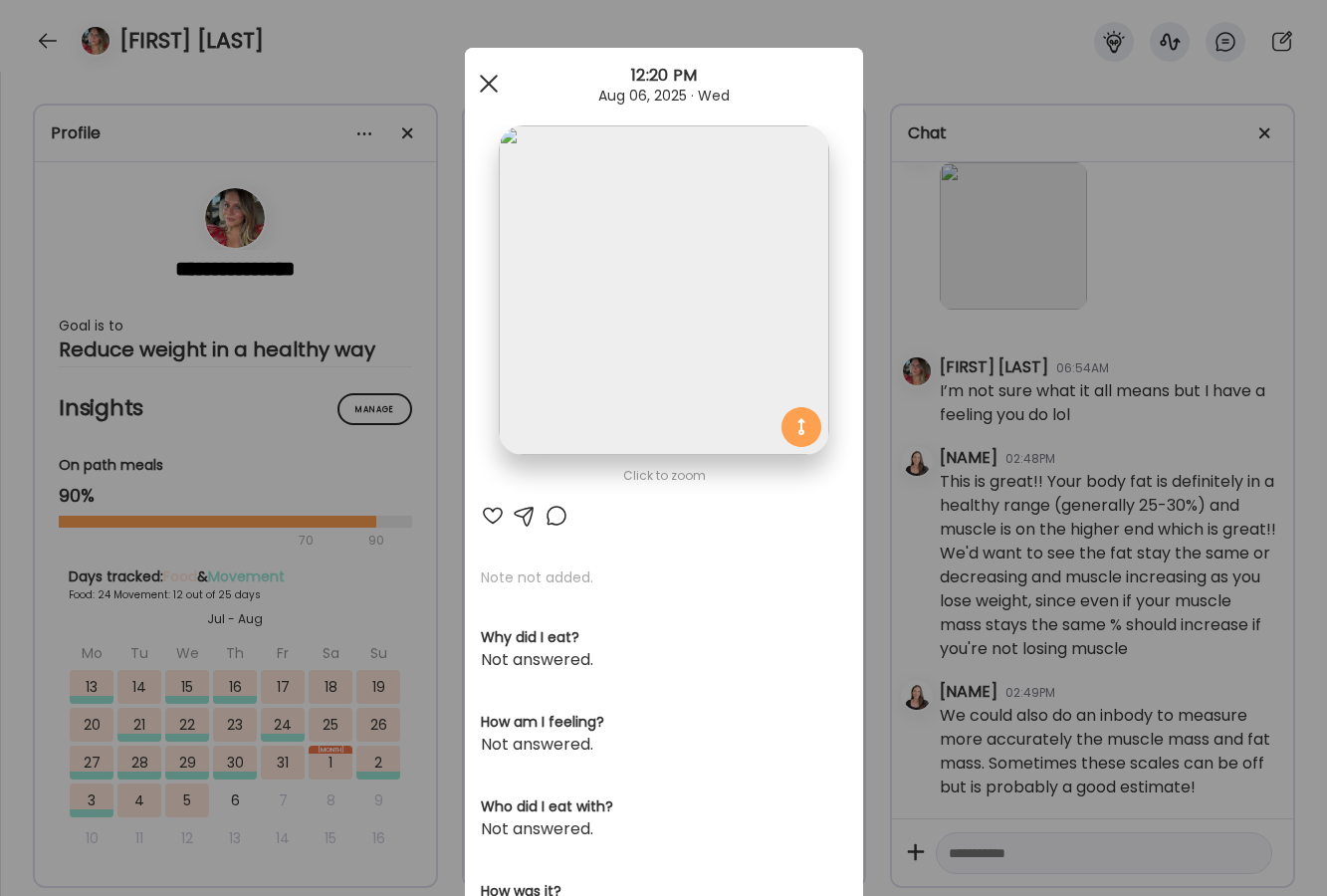 click at bounding box center [488, 84] 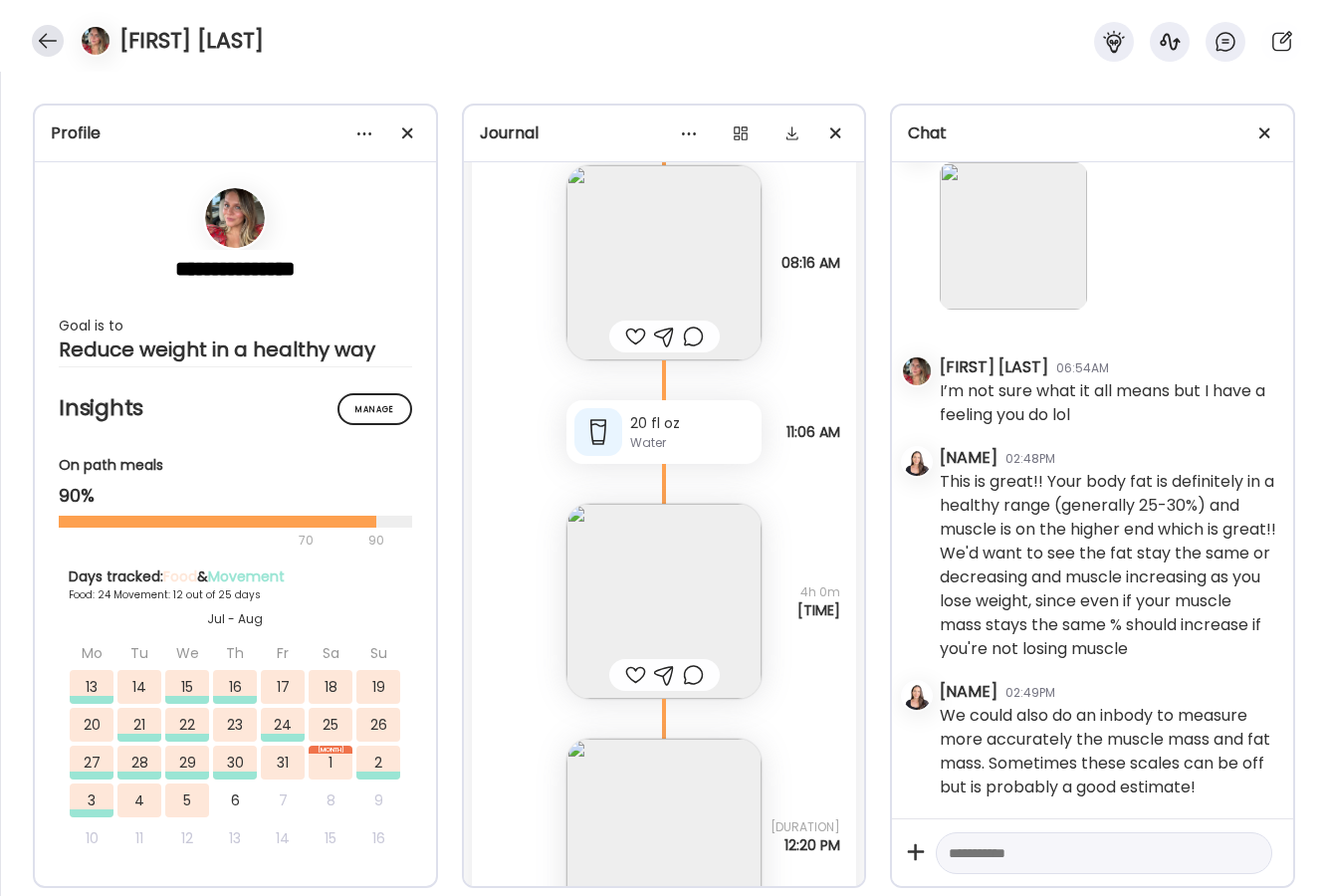 click at bounding box center (48, 41) 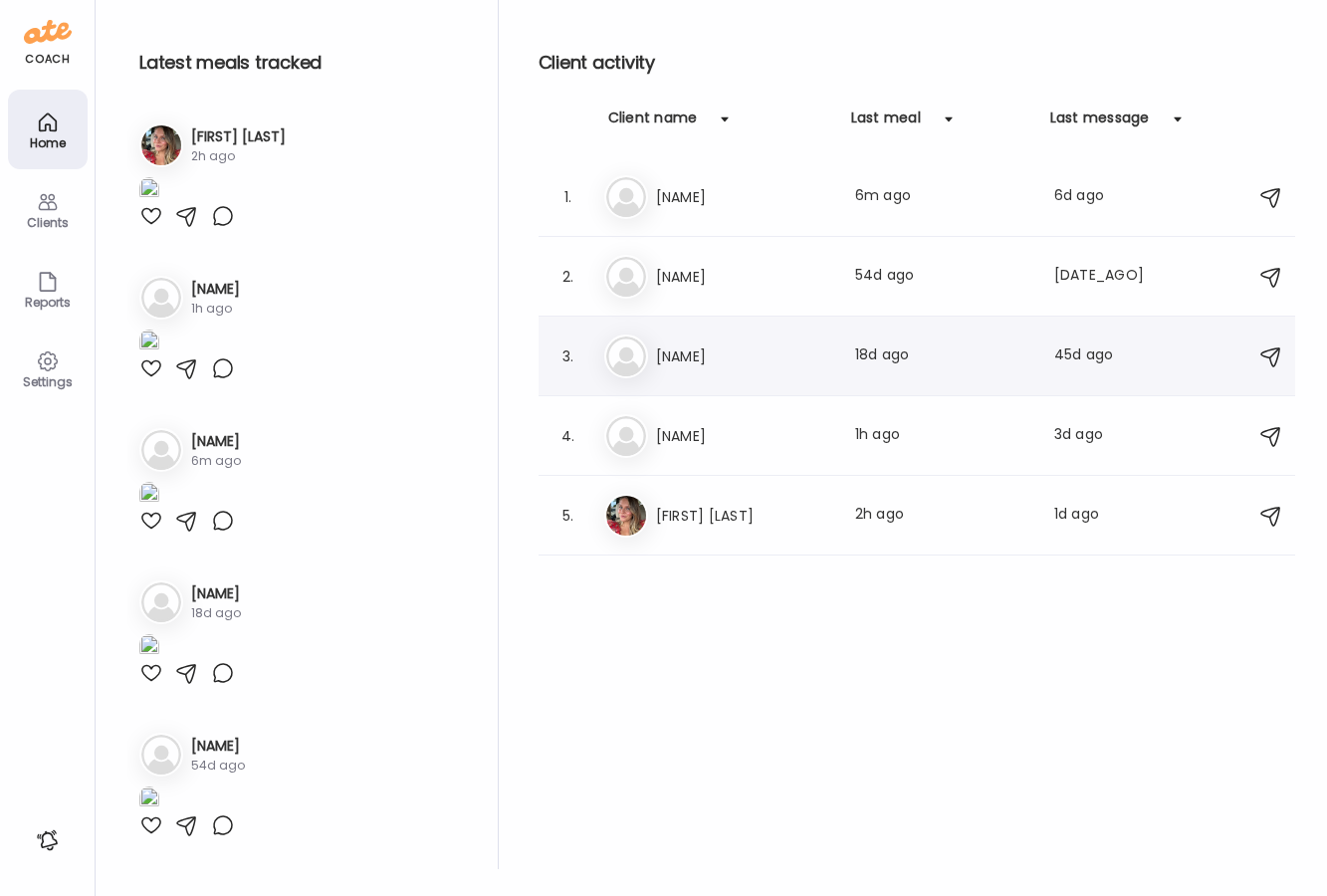 click on "3.
Li
[FIRST] [LAST]
Last meal:  [DURATION] ago Last message:  [DURATION] ago You: [FOOD] would be great too!" at bounding box center (917, 356) 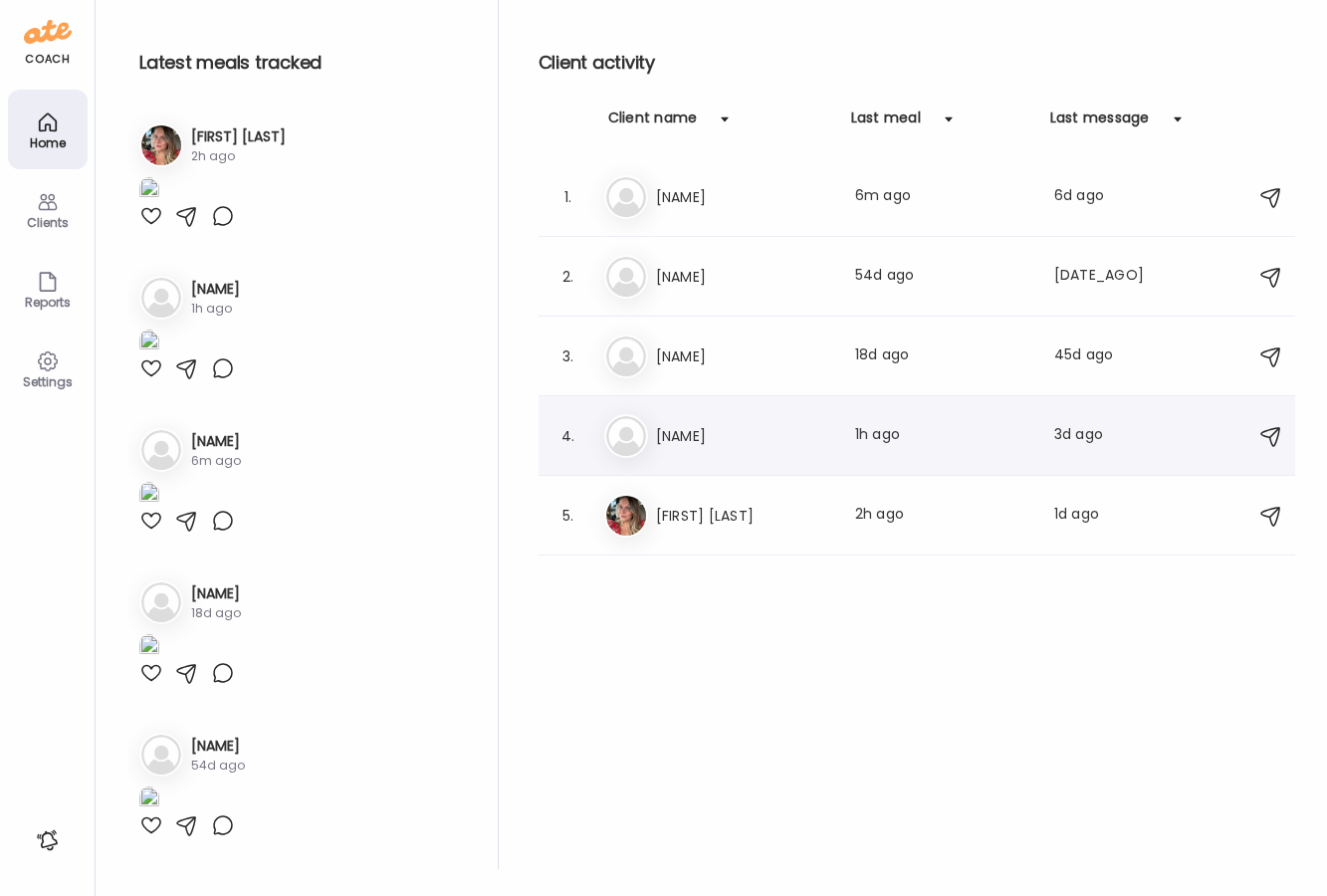click on "[NAME]" at bounding box center (744, 436) 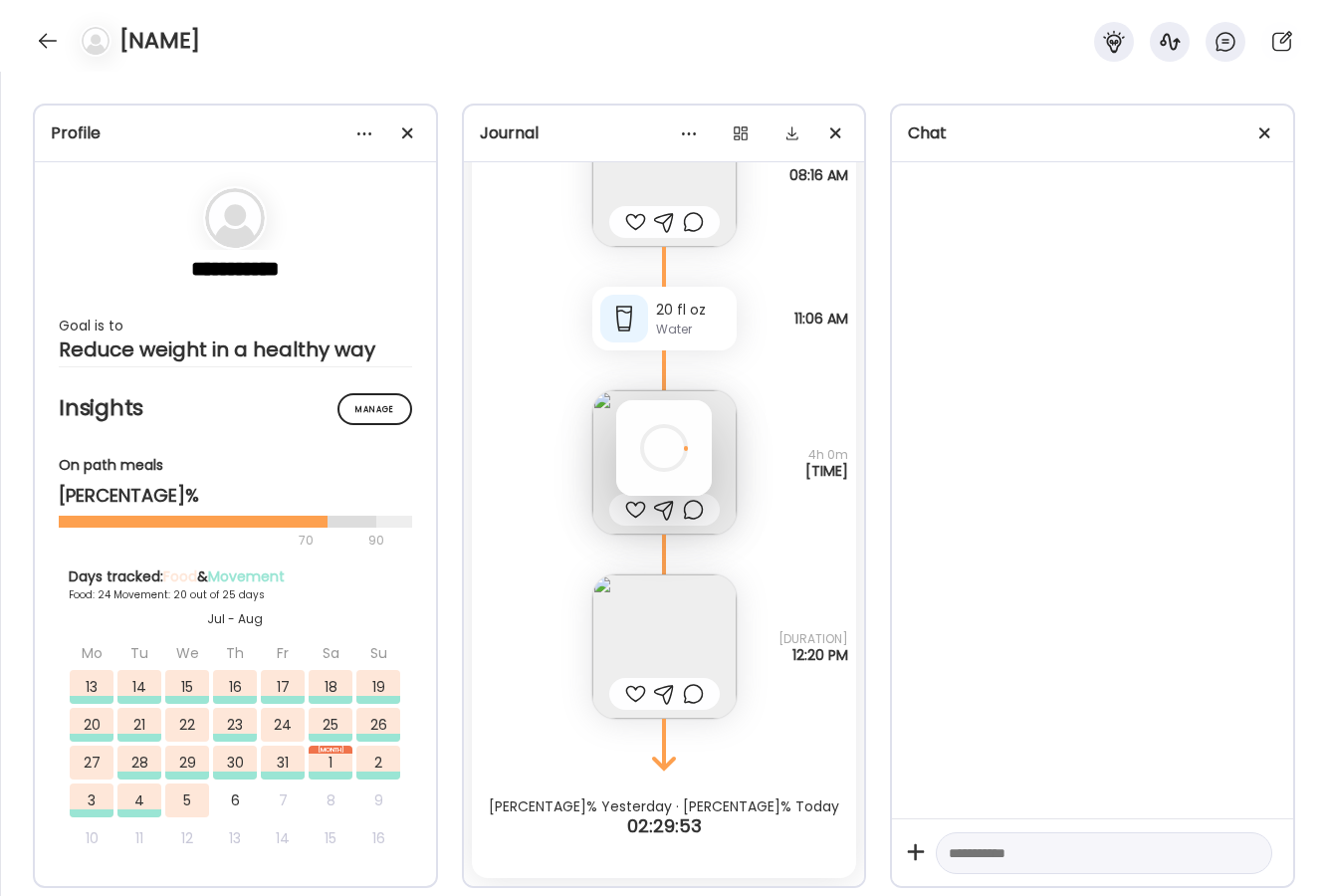 scroll, scrollTop: 50022, scrollLeft: 0, axis: vertical 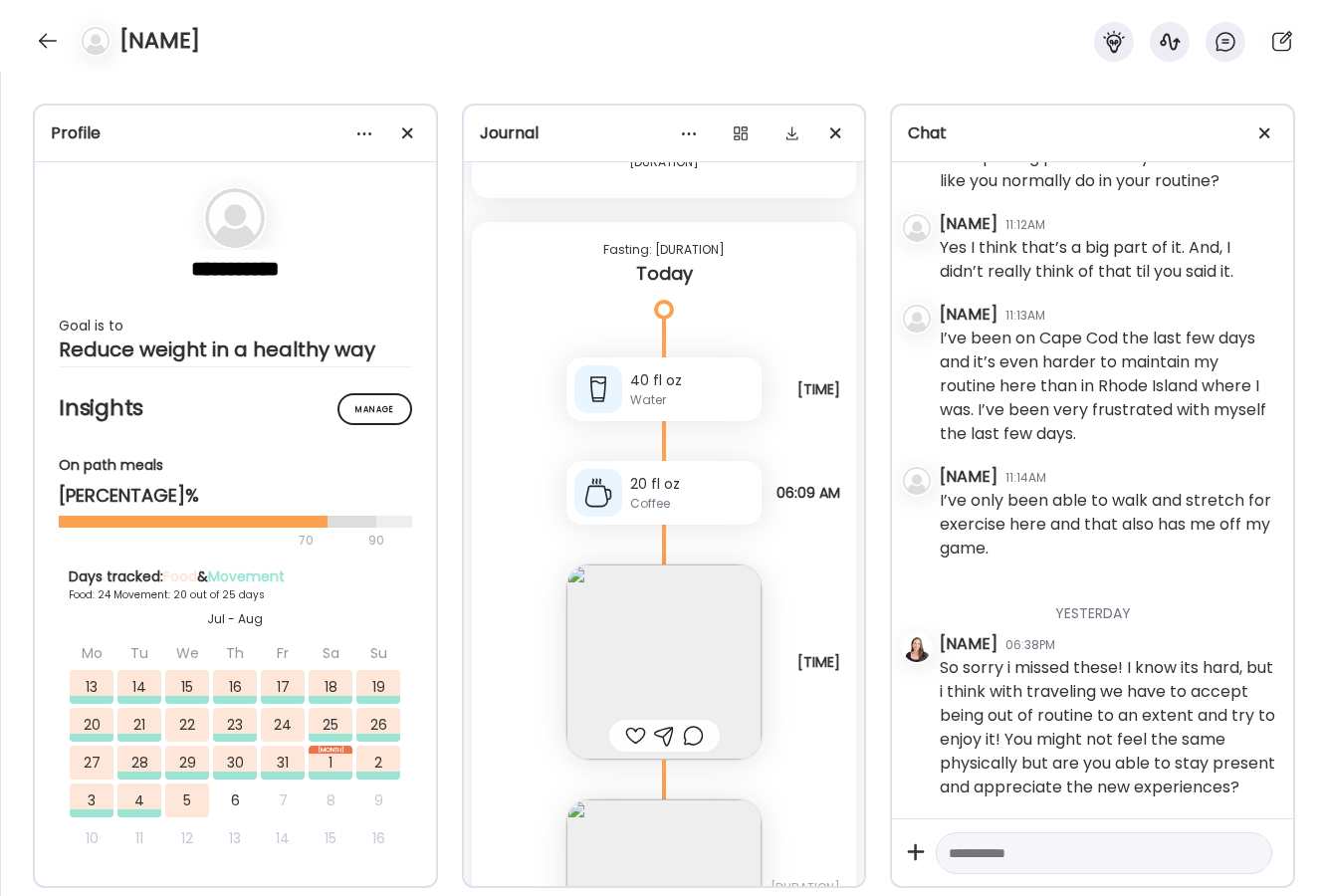 click at bounding box center [664, 662] 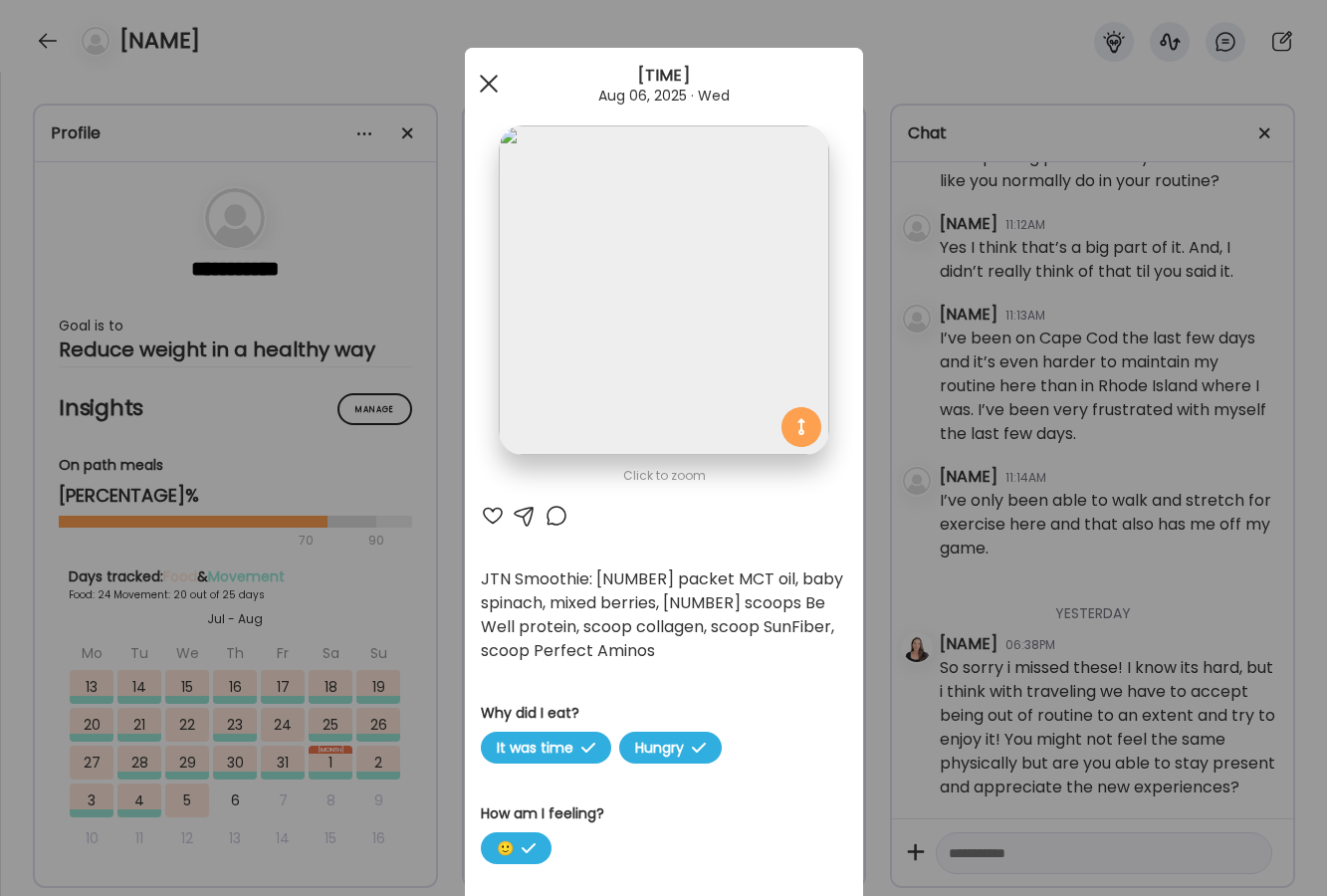 click at bounding box center [488, 84] 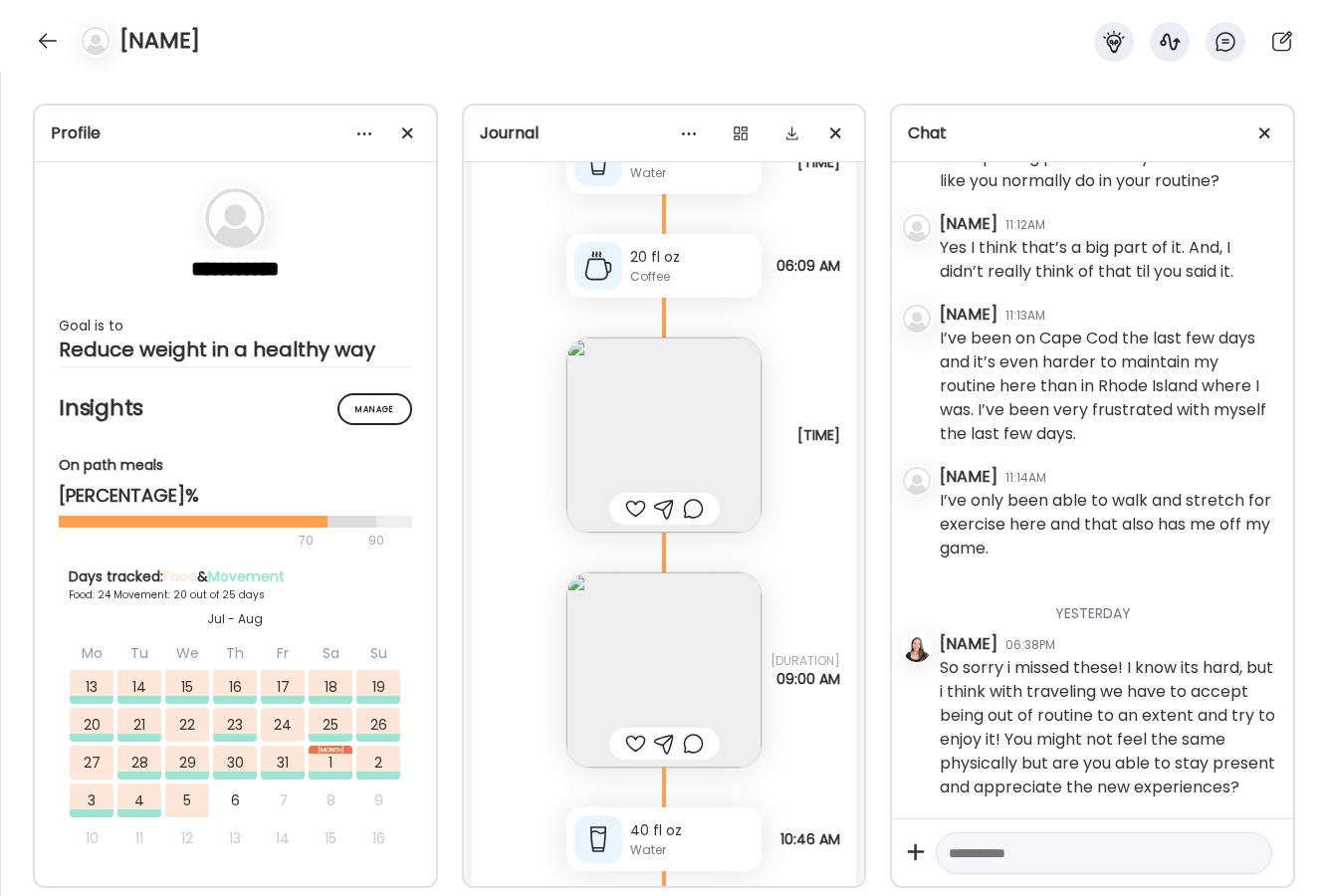 scroll, scrollTop: 55816, scrollLeft: 0, axis: vertical 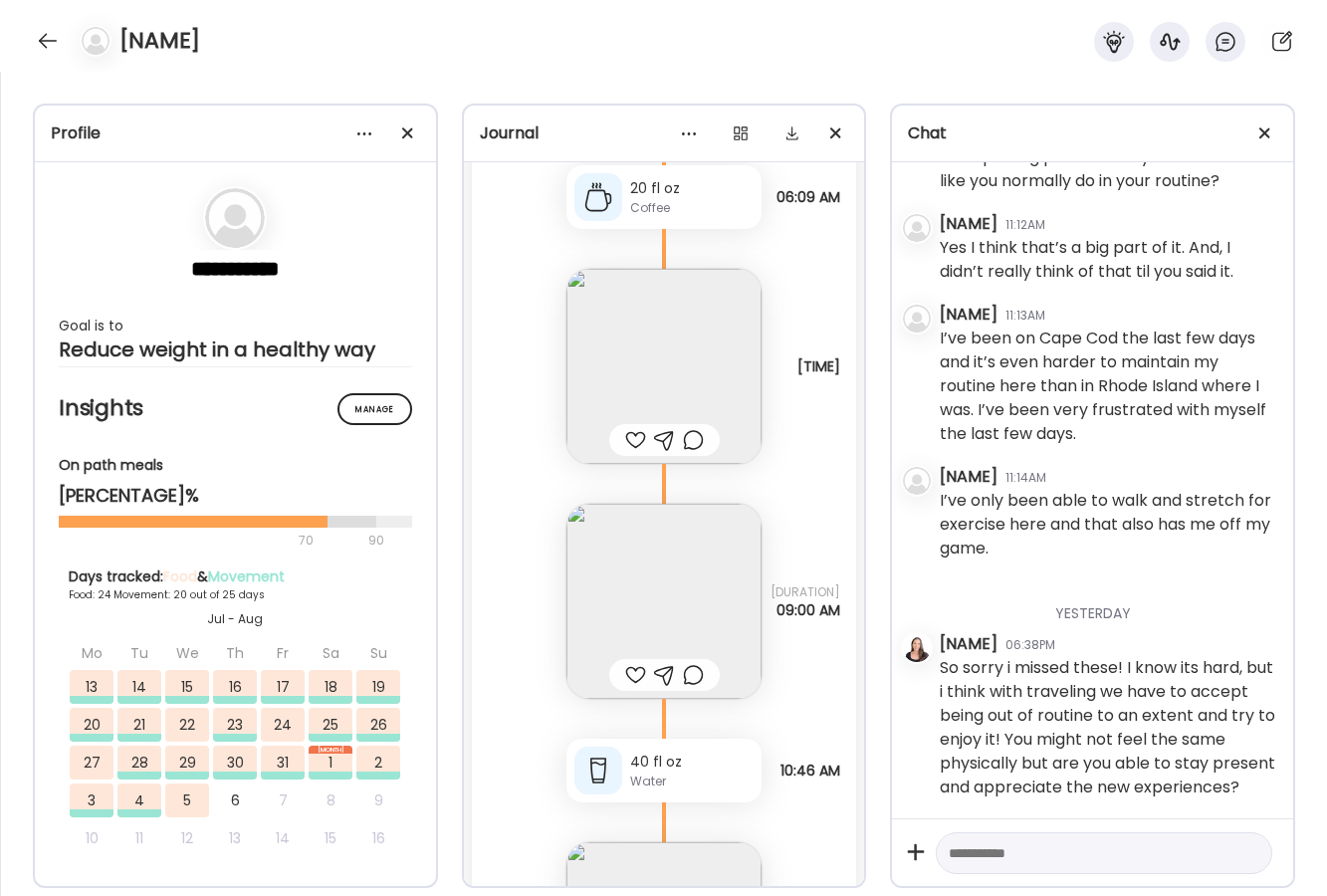 click at bounding box center [664, 940] 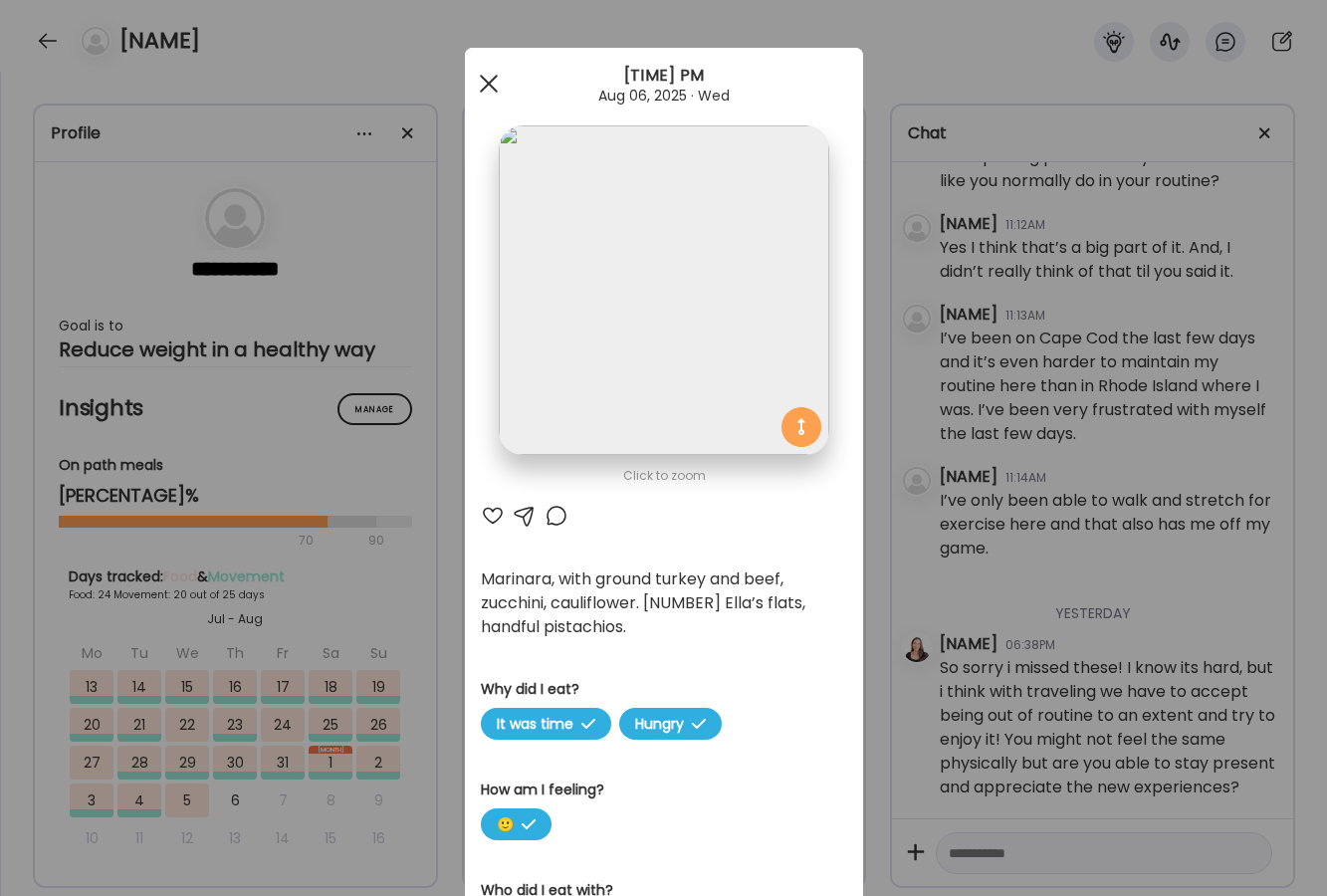 click at bounding box center [489, 84] 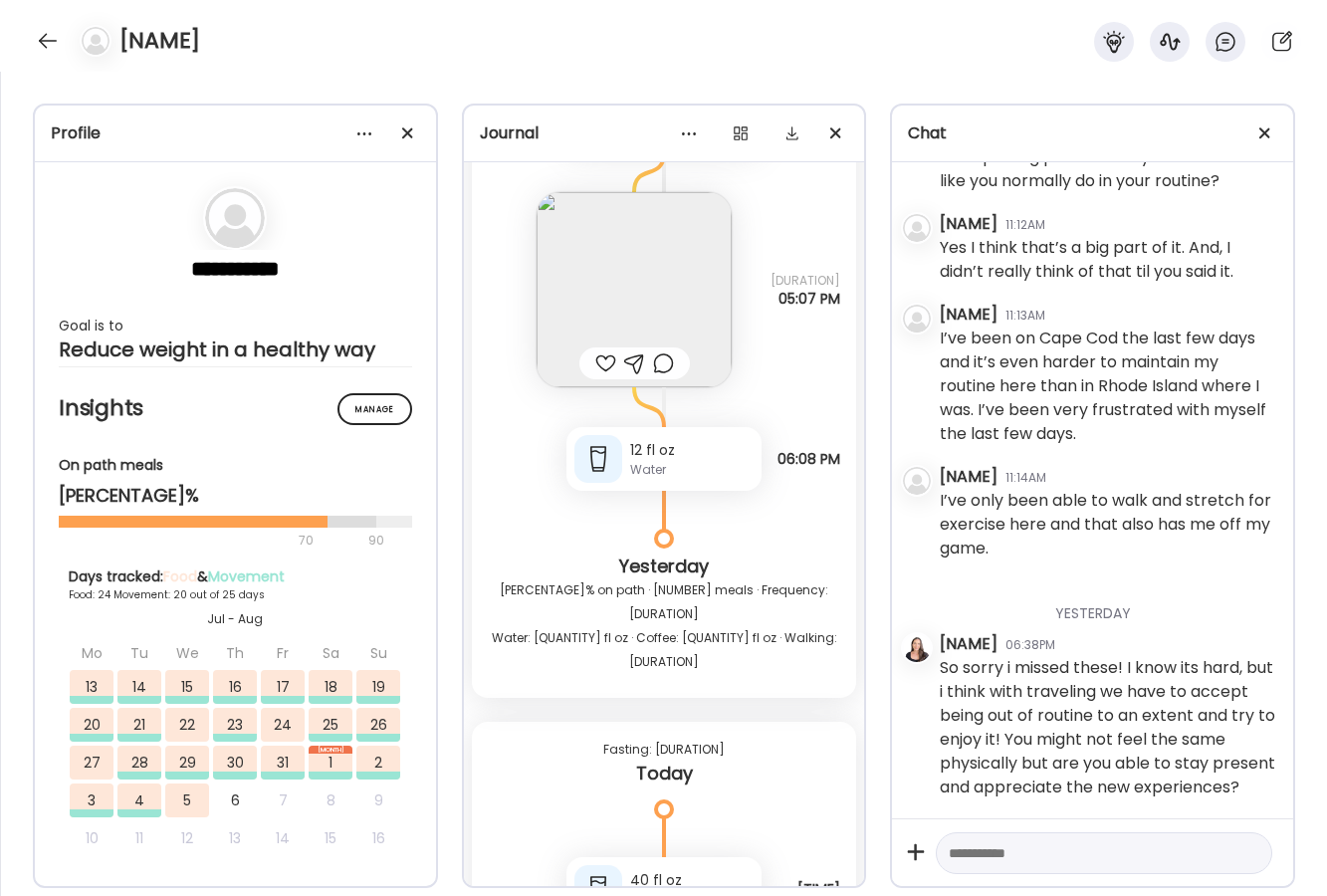 scroll, scrollTop: 55006, scrollLeft: 0, axis: vertical 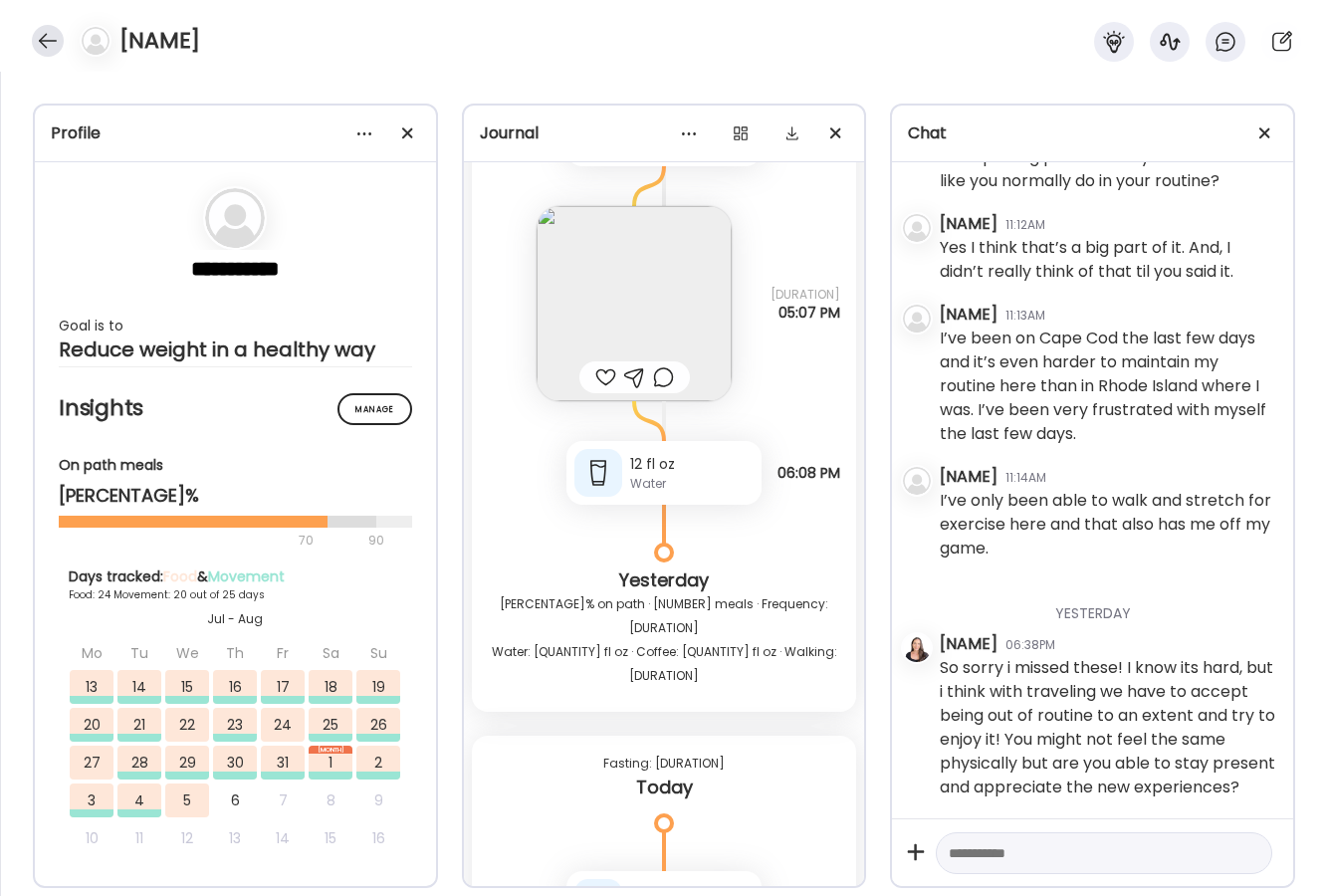 click at bounding box center [48, 41] 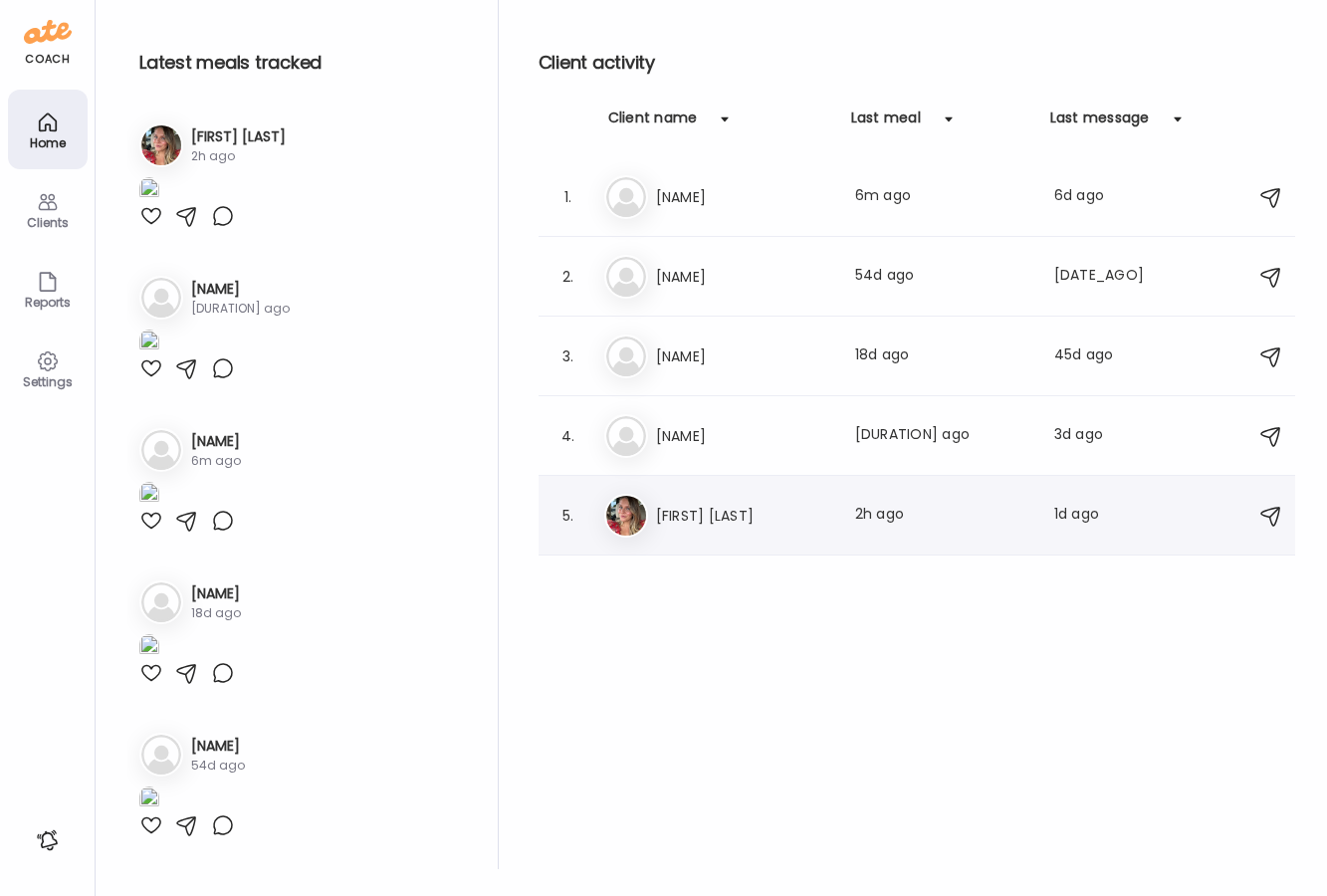 click on "[FIRST] [LAST]" at bounding box center [744, 516] 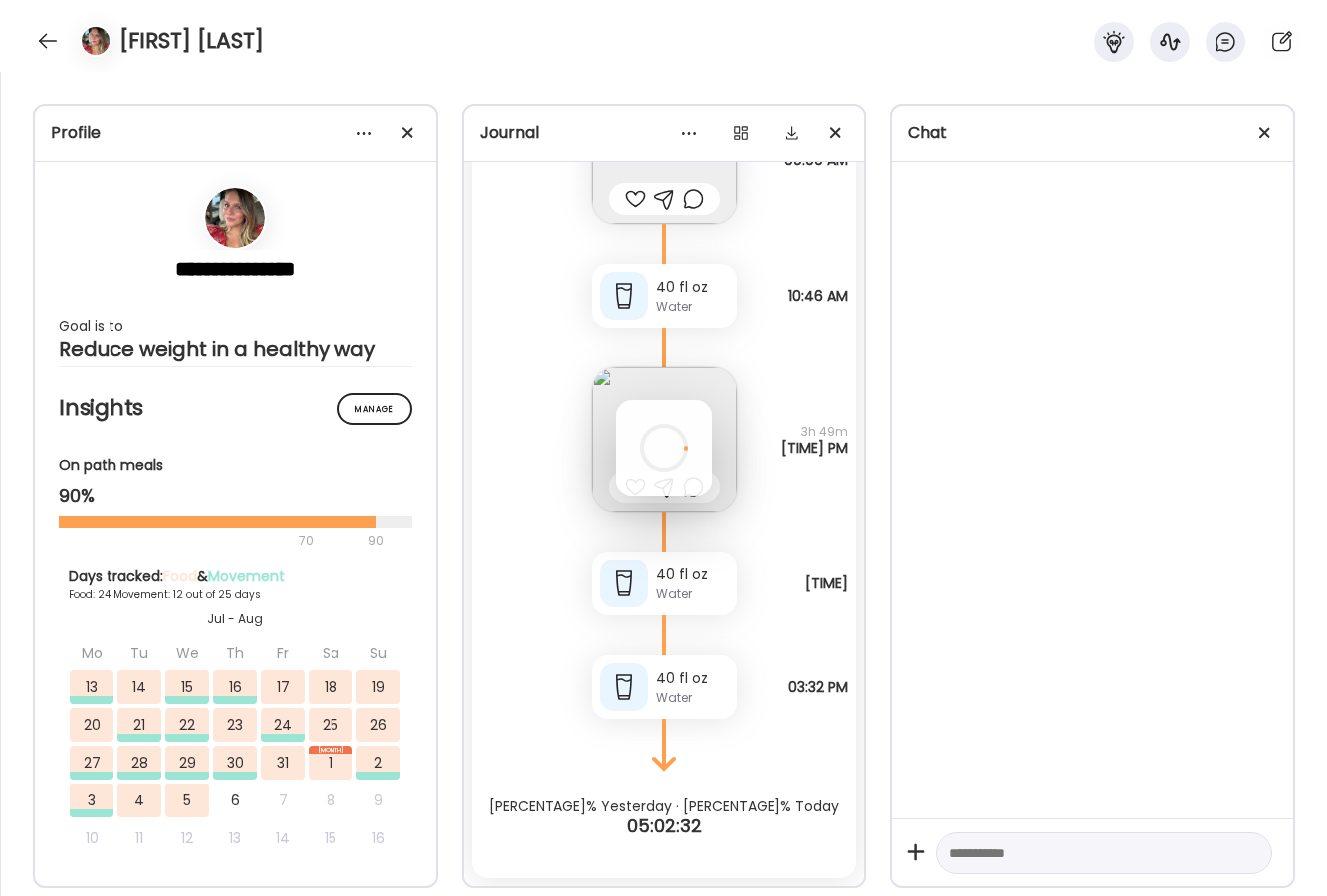 scroll, scrollTop: 56012, scrollLeft: 0, axis: vertical 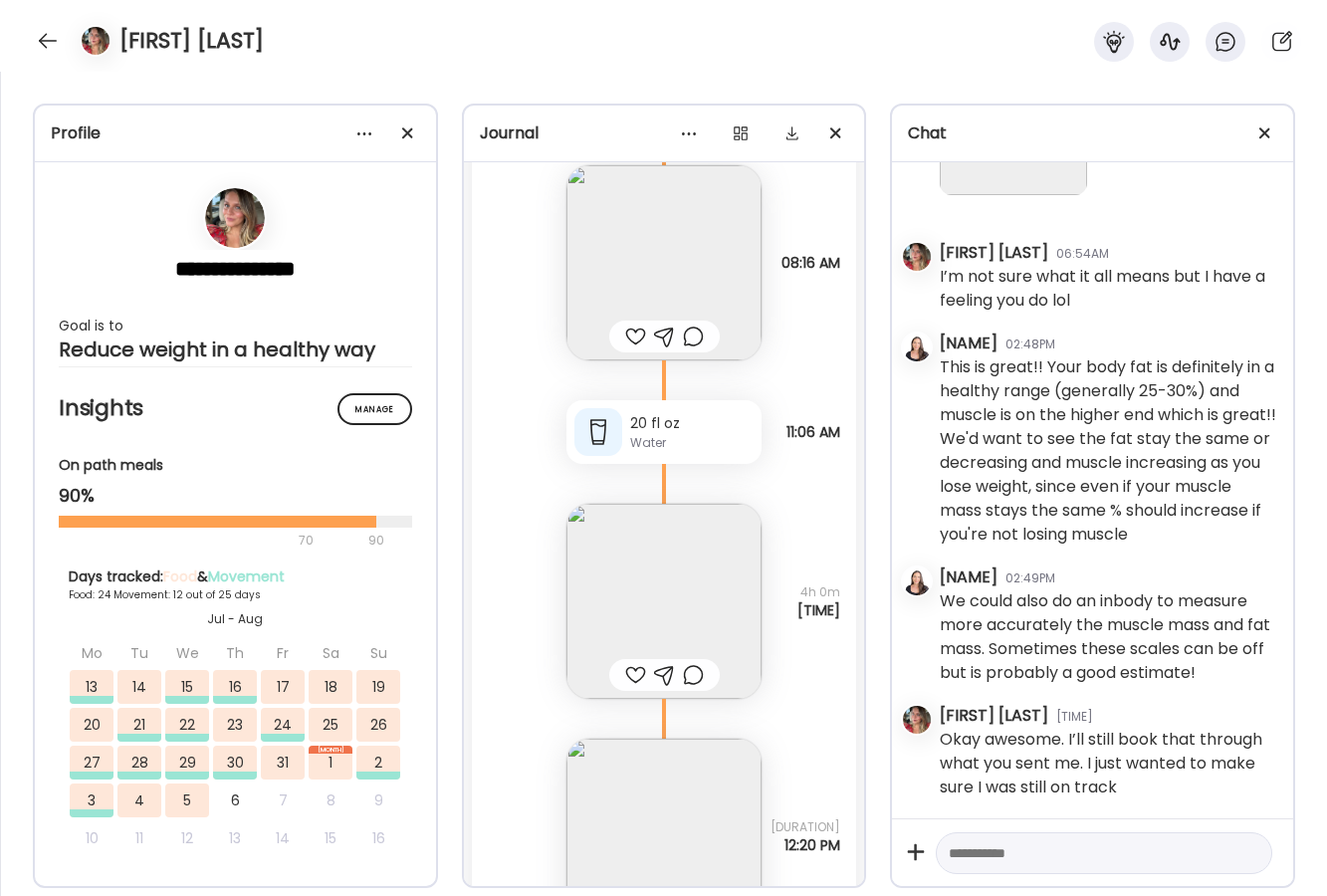 click at bounding box center (1086, 853) 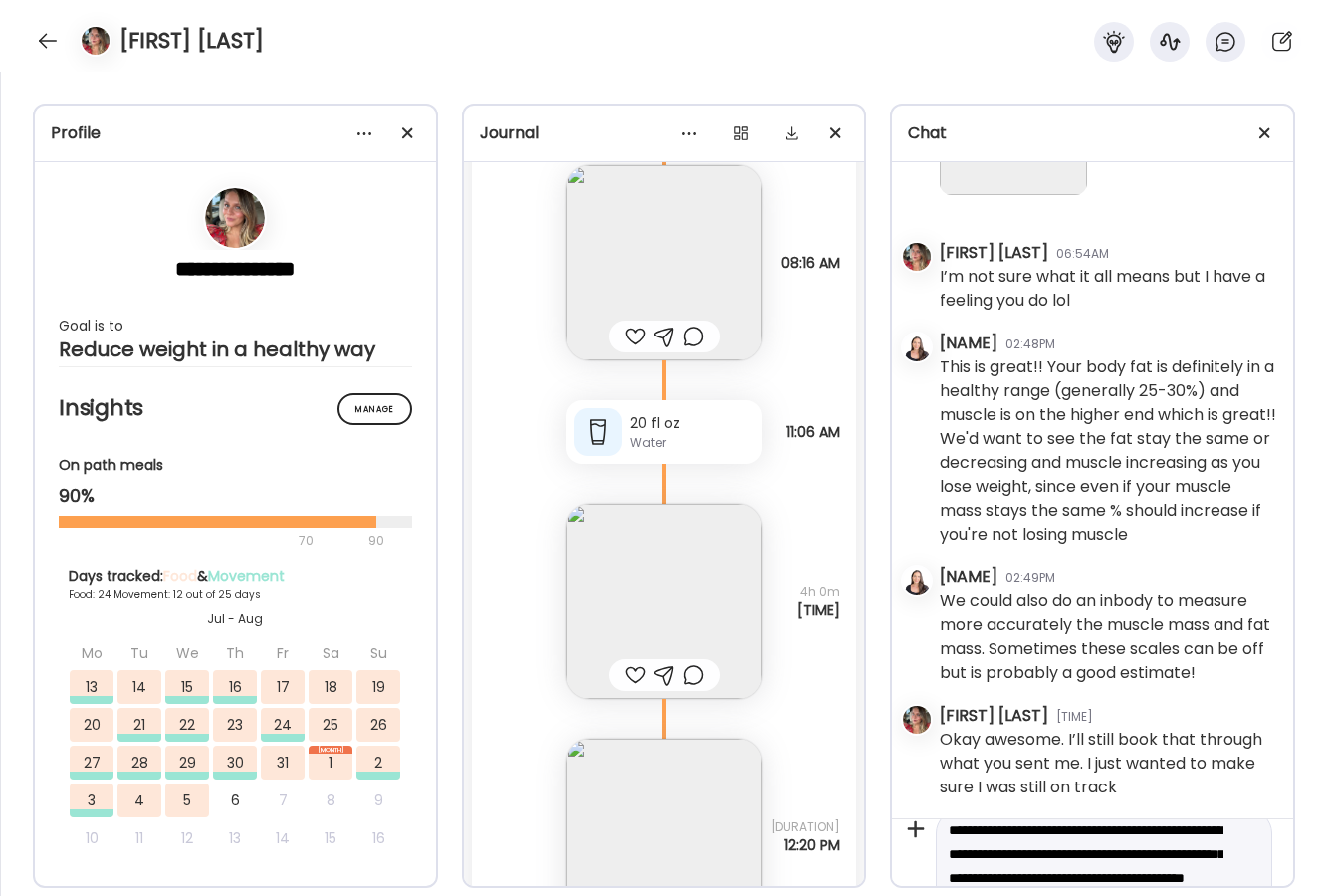 scroll, scrollTop: 21, scrollLeft: 0, axis: vertical 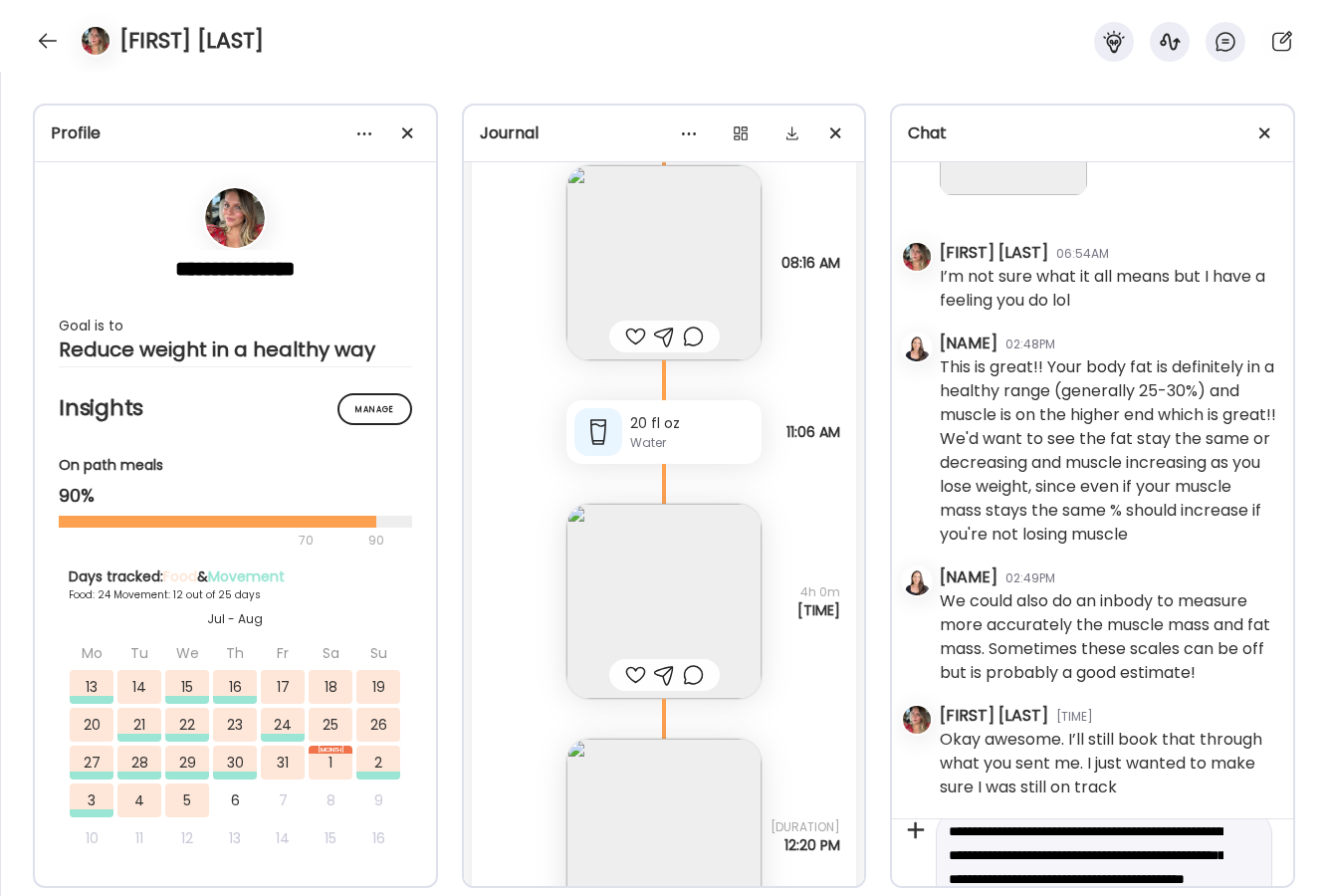 click on "**********" at bounding box center (1086, 879) 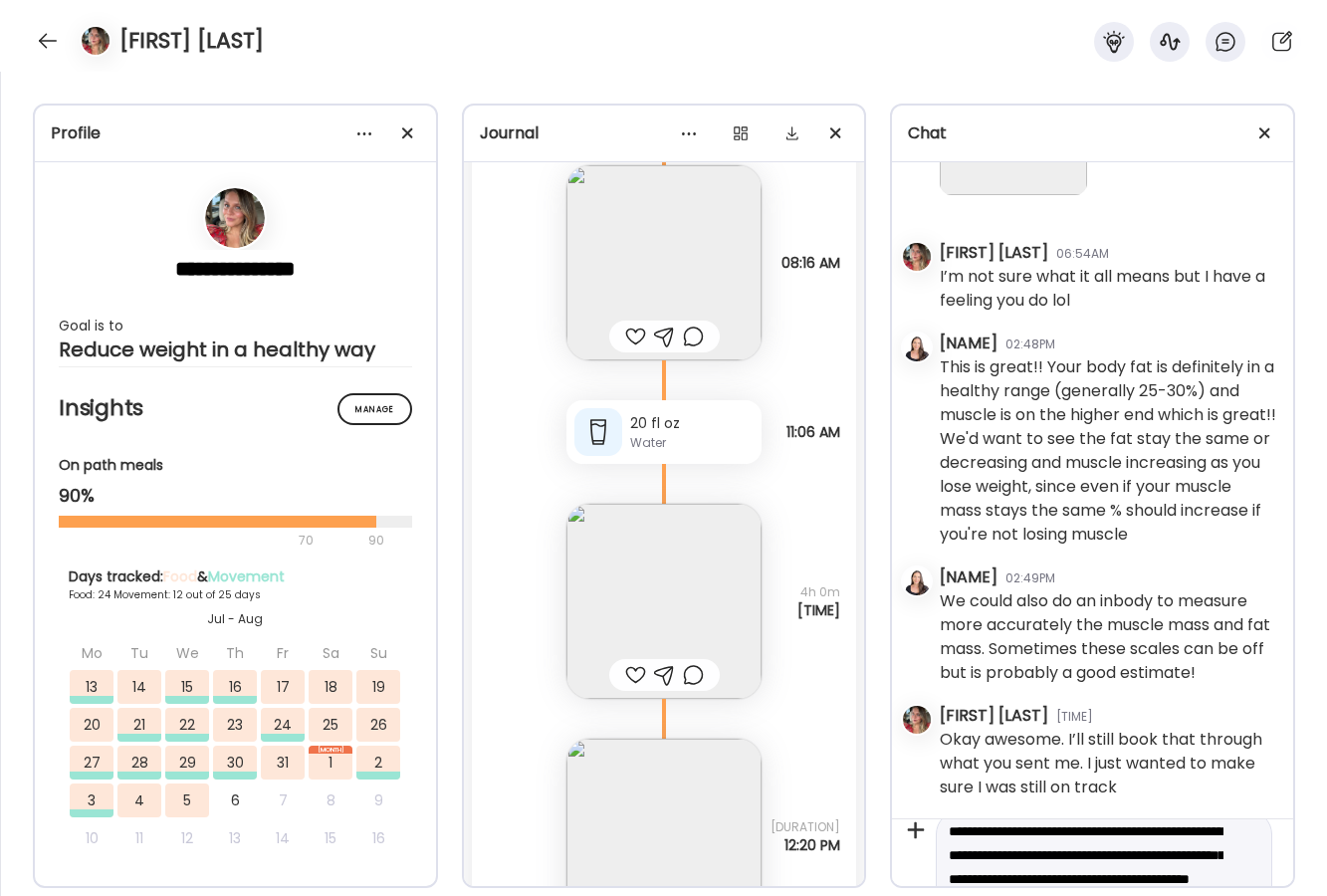 scroll, scrollTop: 71, scrollLeft: 0, axis: vertical 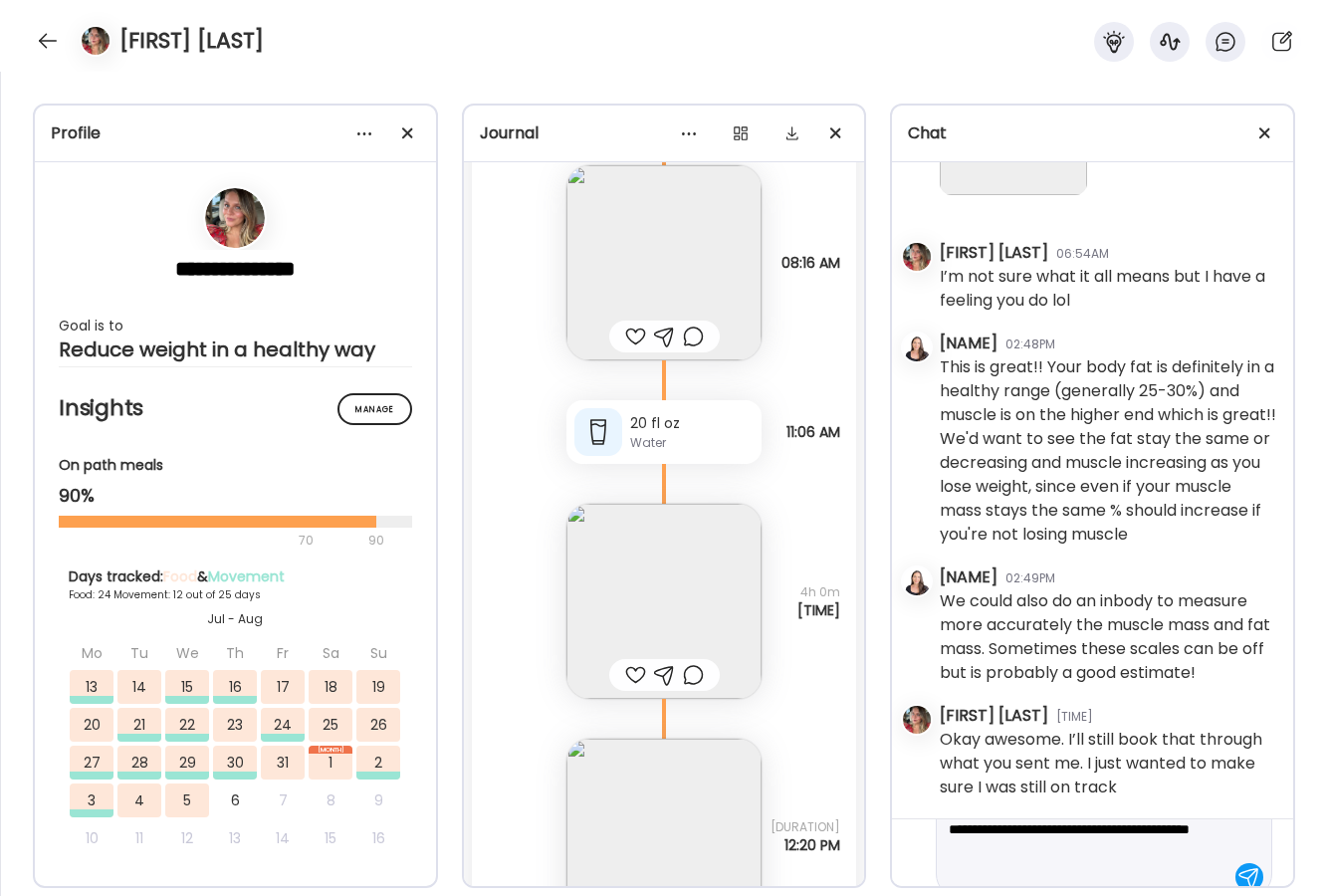 click on "**********" at bounding box center (1086, 829) 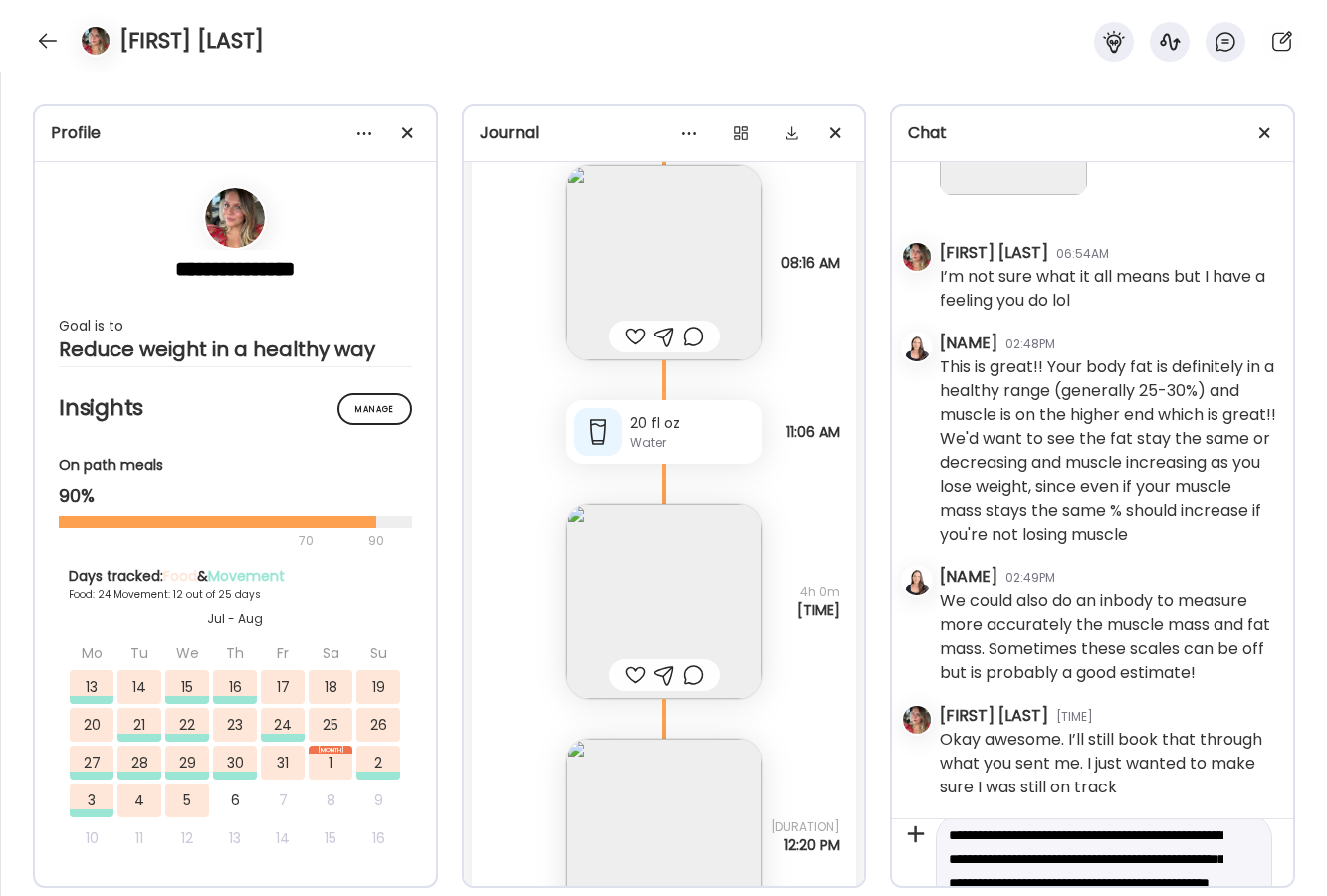 scroll, scrollTop: 13, scrollLeft: 0, axis: vertical 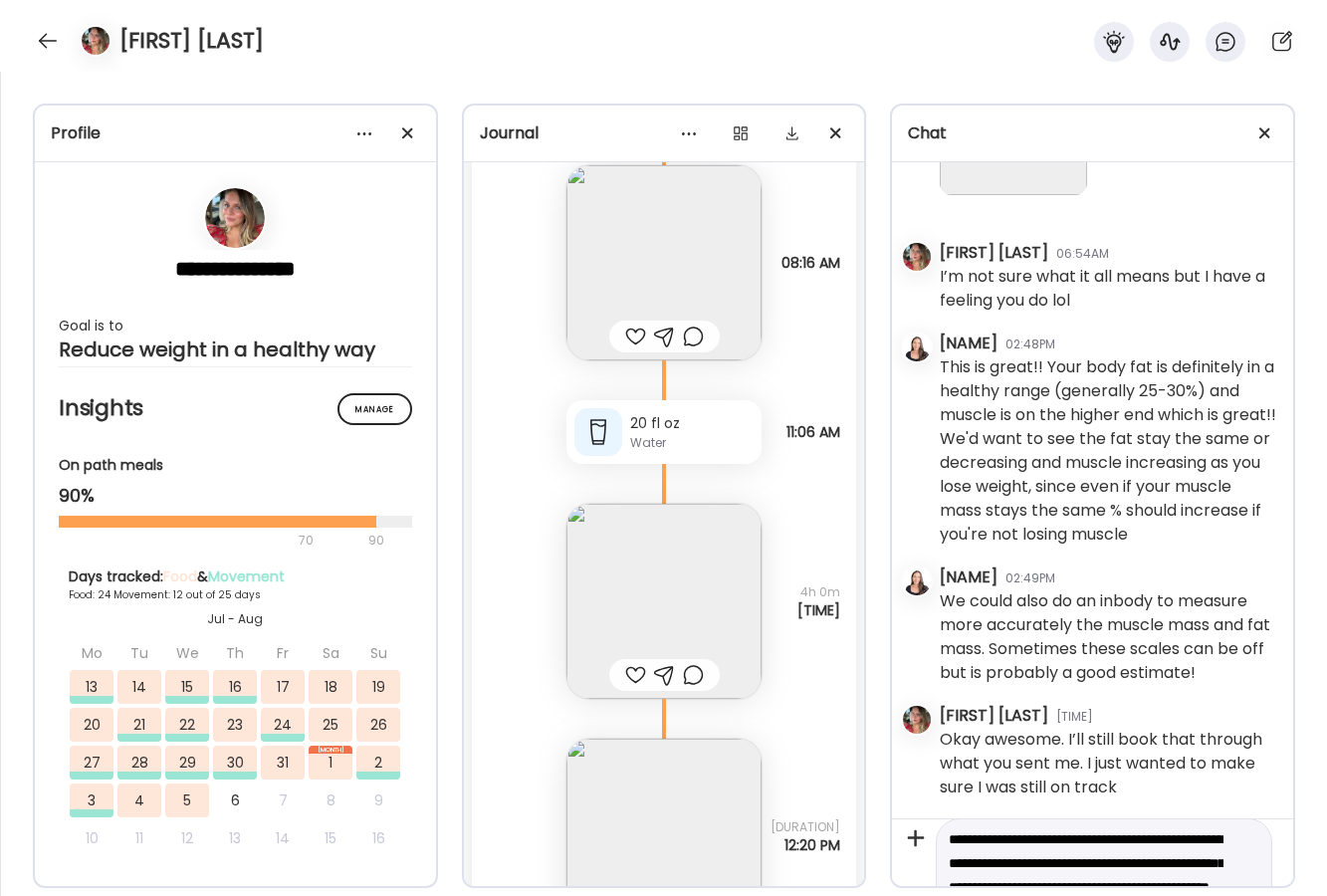click on "**********" at bounding box center [1086, 887] 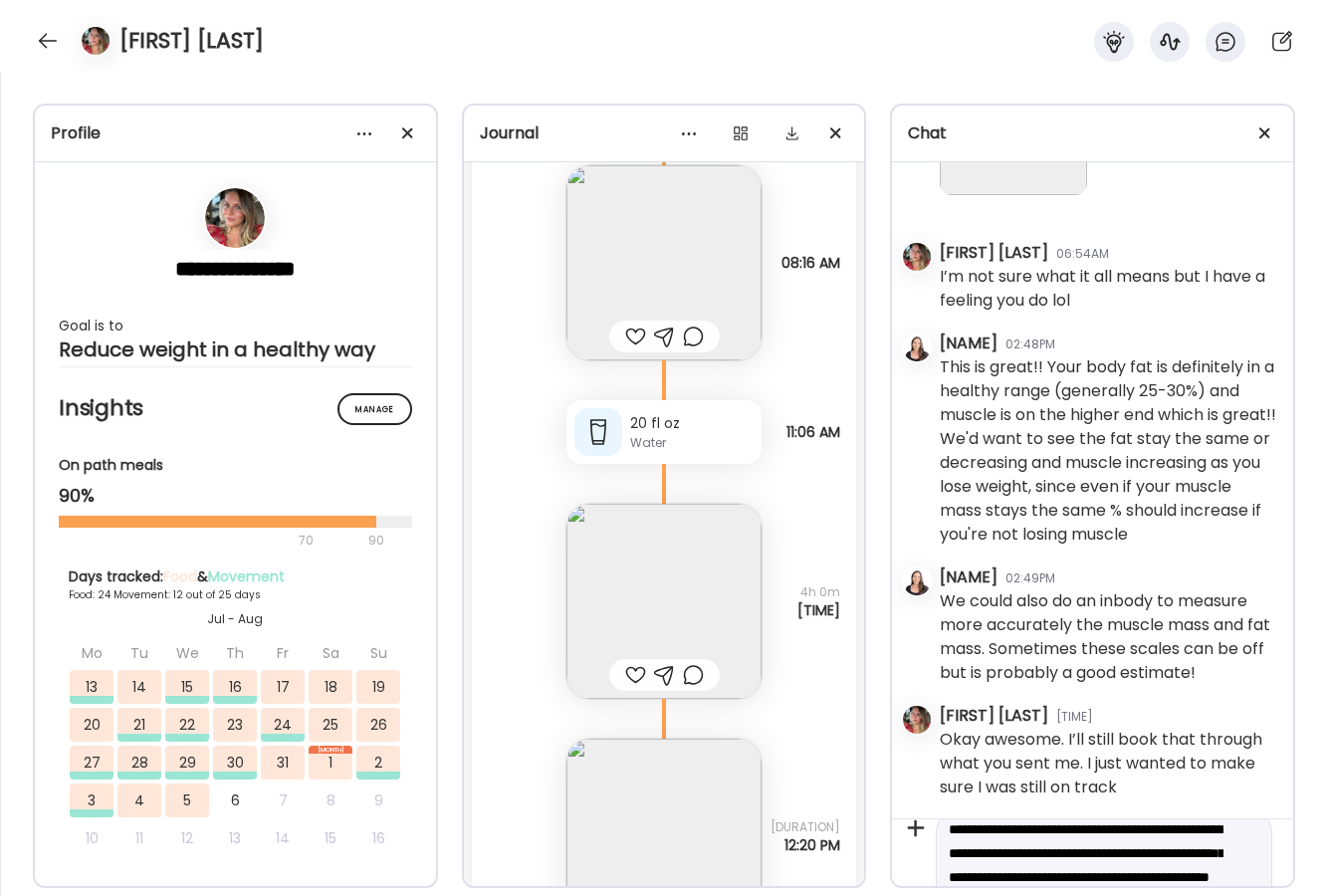 scroll, scrollTop: 23, scrollLeft: 0, axis: vertical 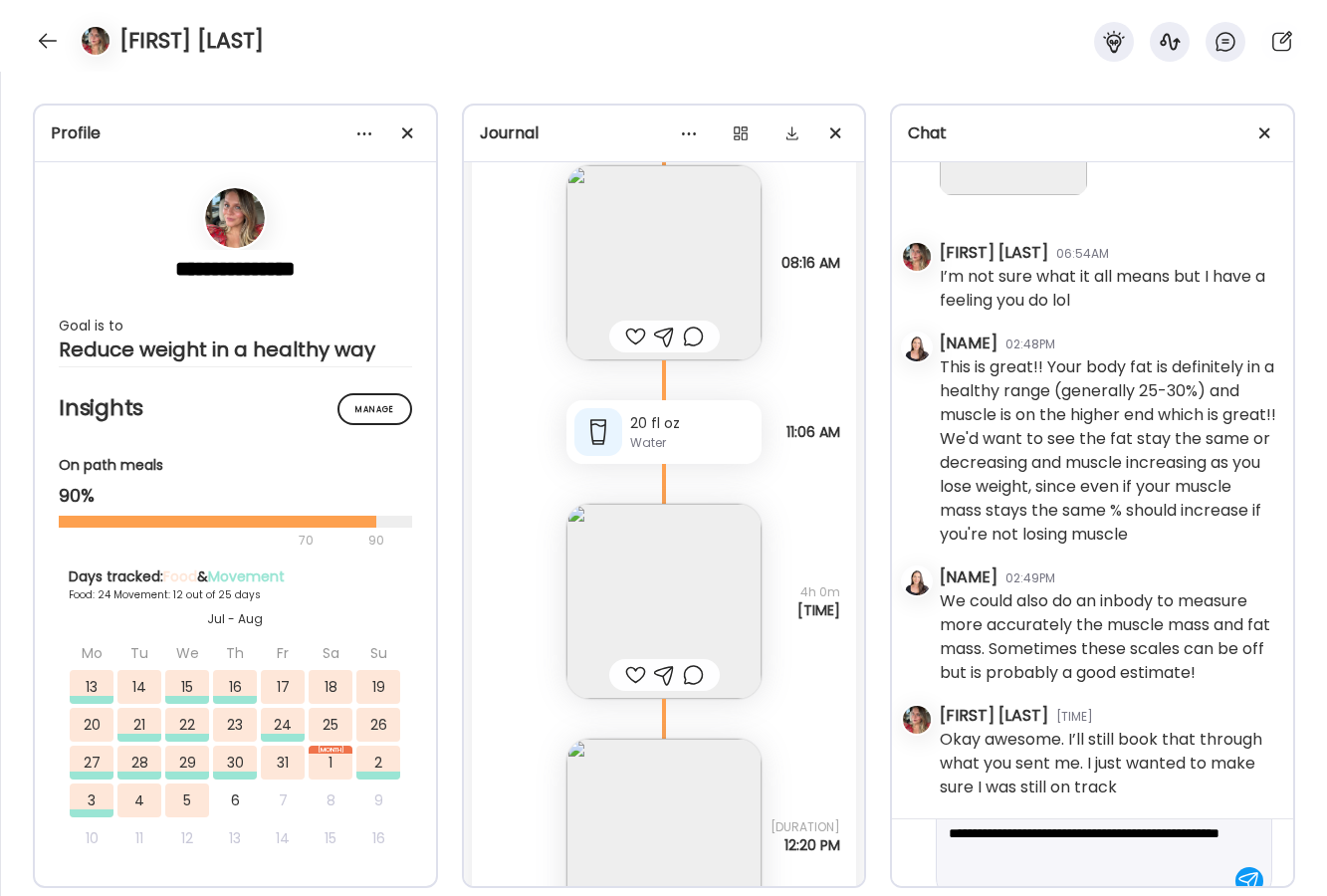 click on "**********" at bounding box center (1086, 833) 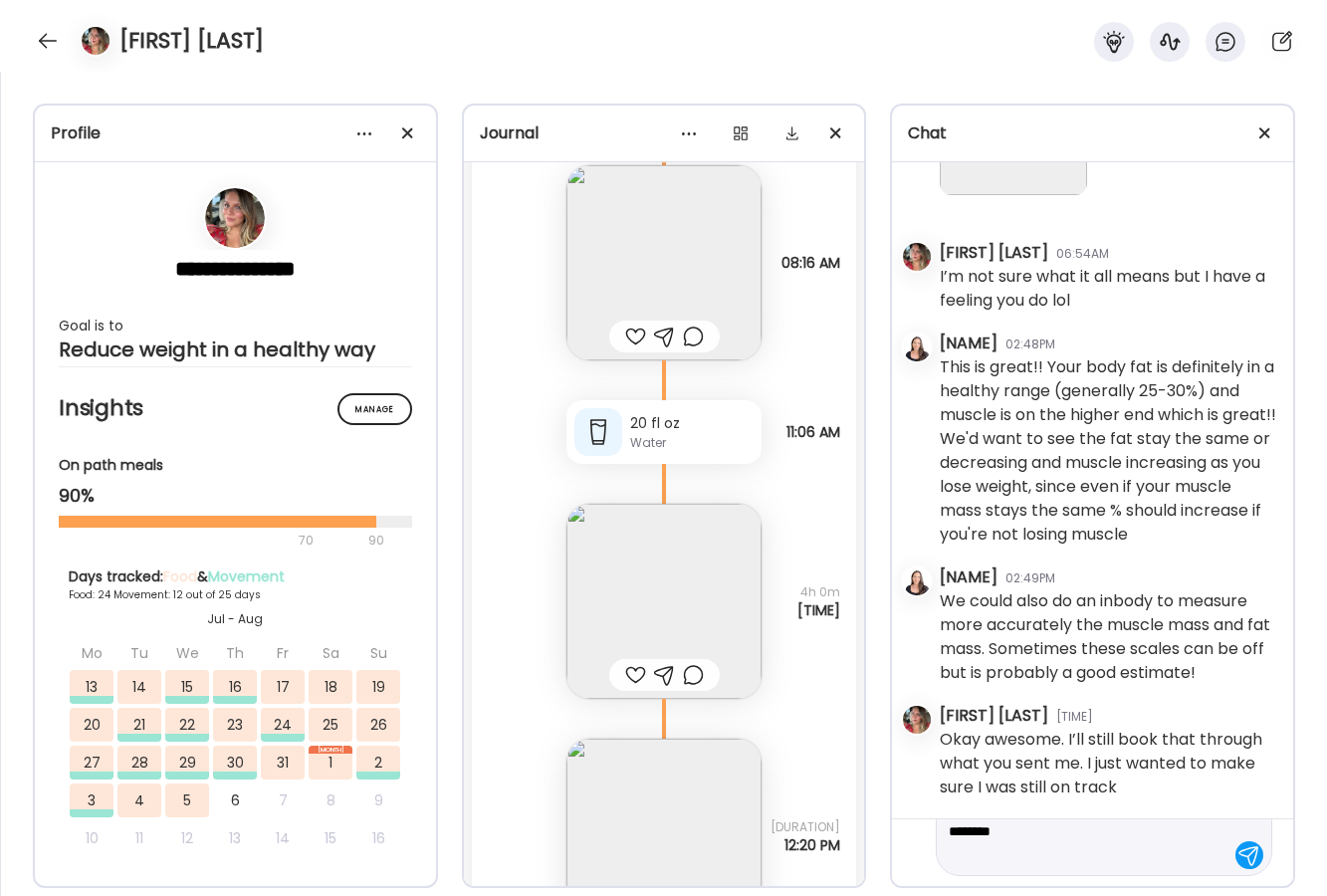 scroll, scrollTop: 95, scrollLeft: 0, axis: vertical 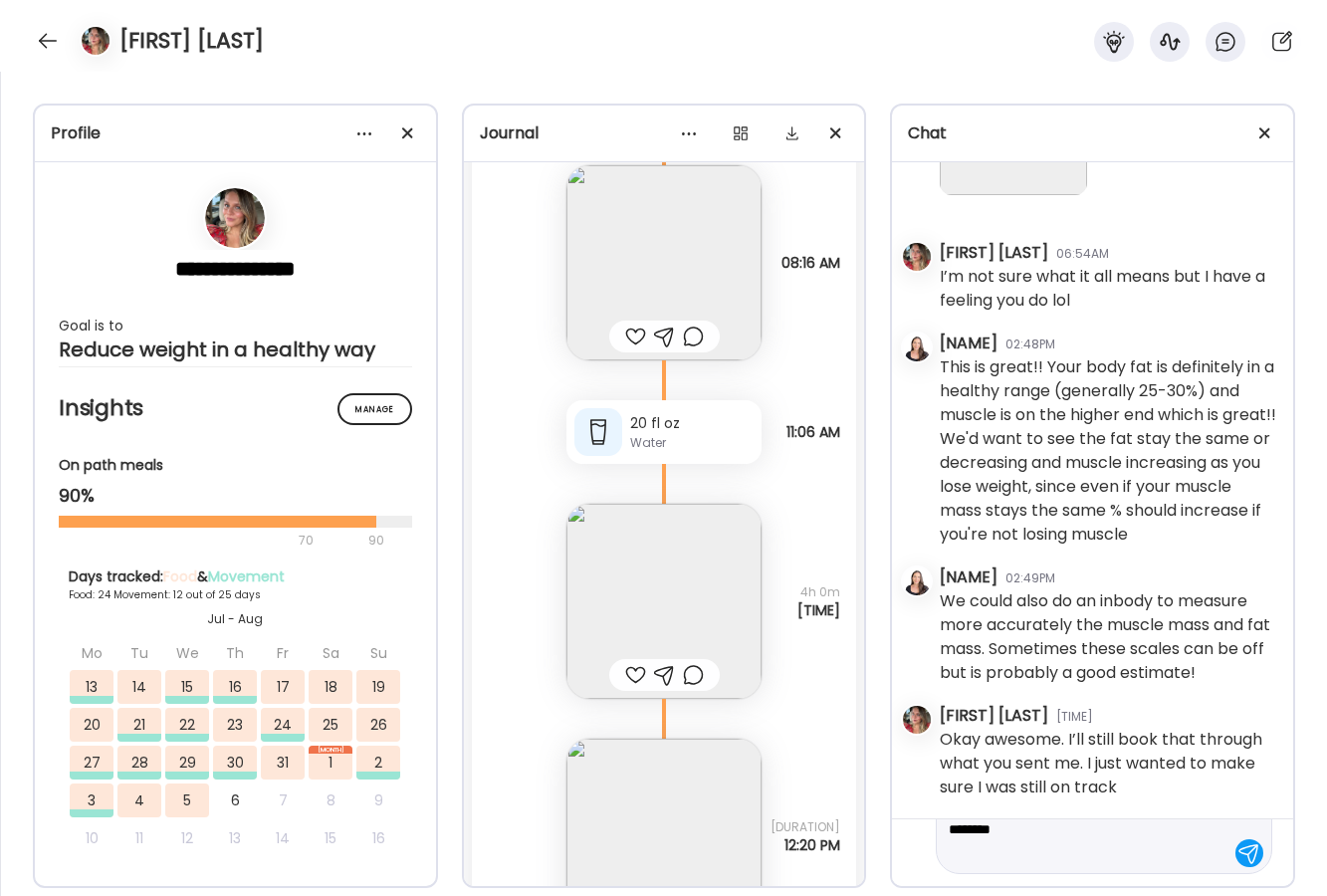 type on "**********" 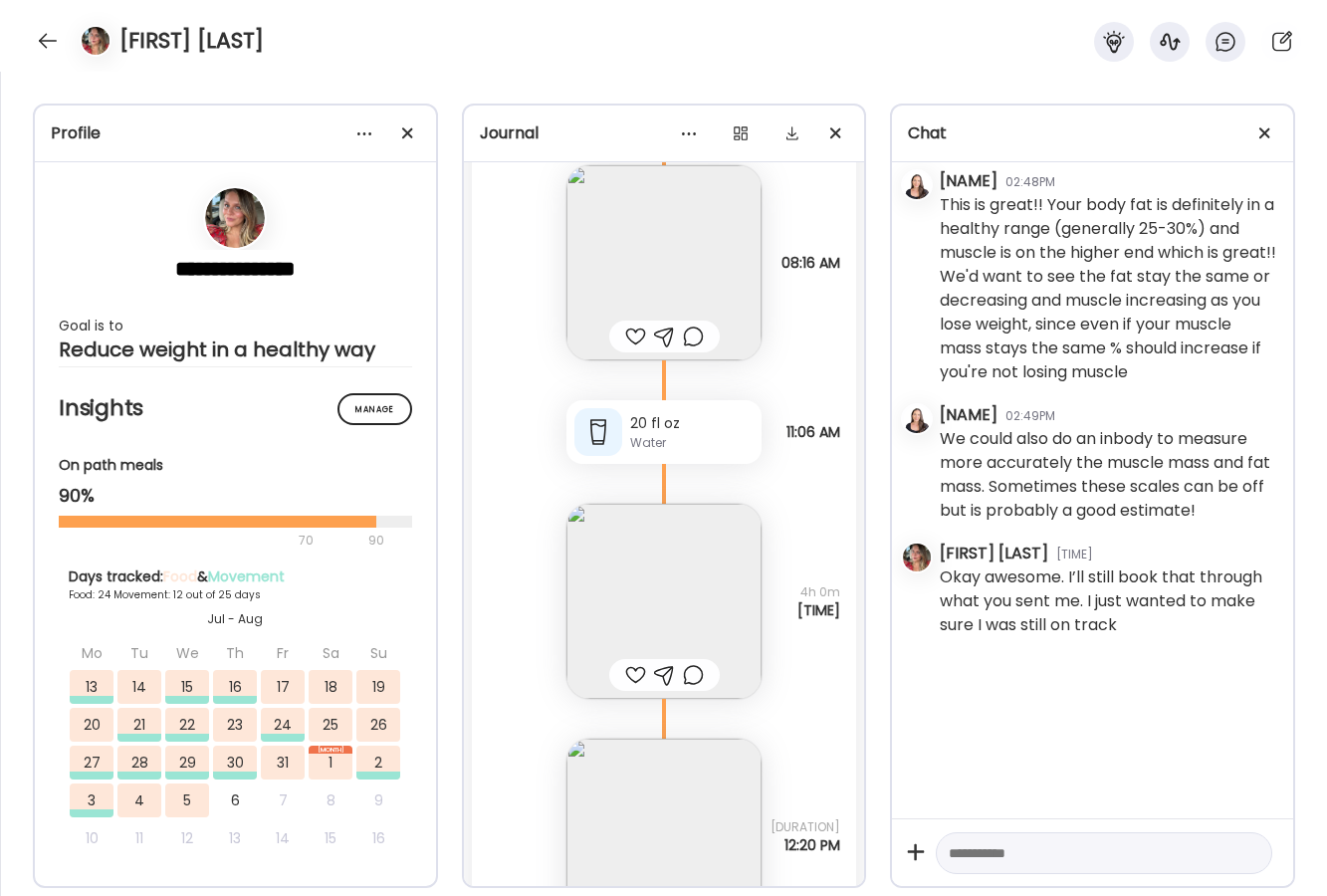 scroll, scrollTop: 0, scrollLeft: 0, axis: both 